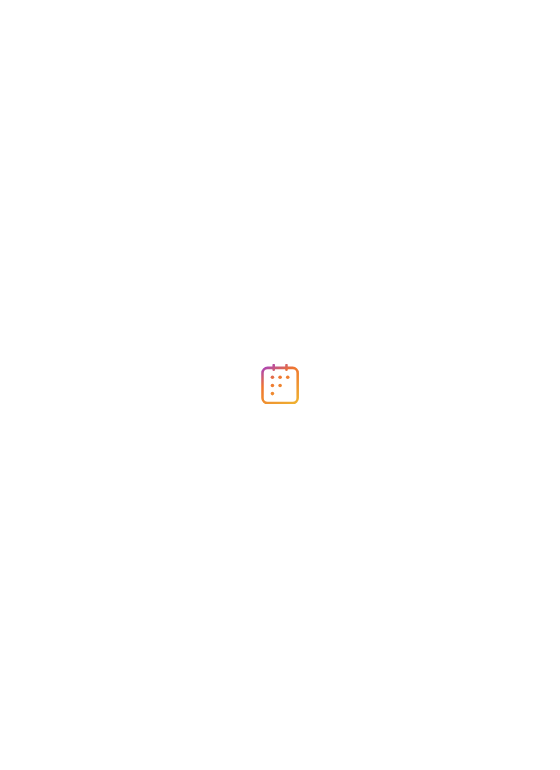 scroll, scrollTop: 0, scrollLeft: 0, axis: both 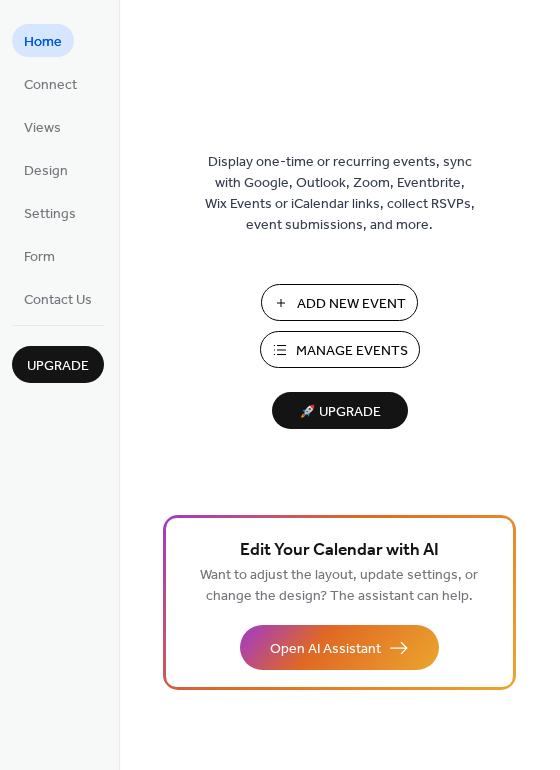 click on "Add New Event" at bounding box center [351, 304] 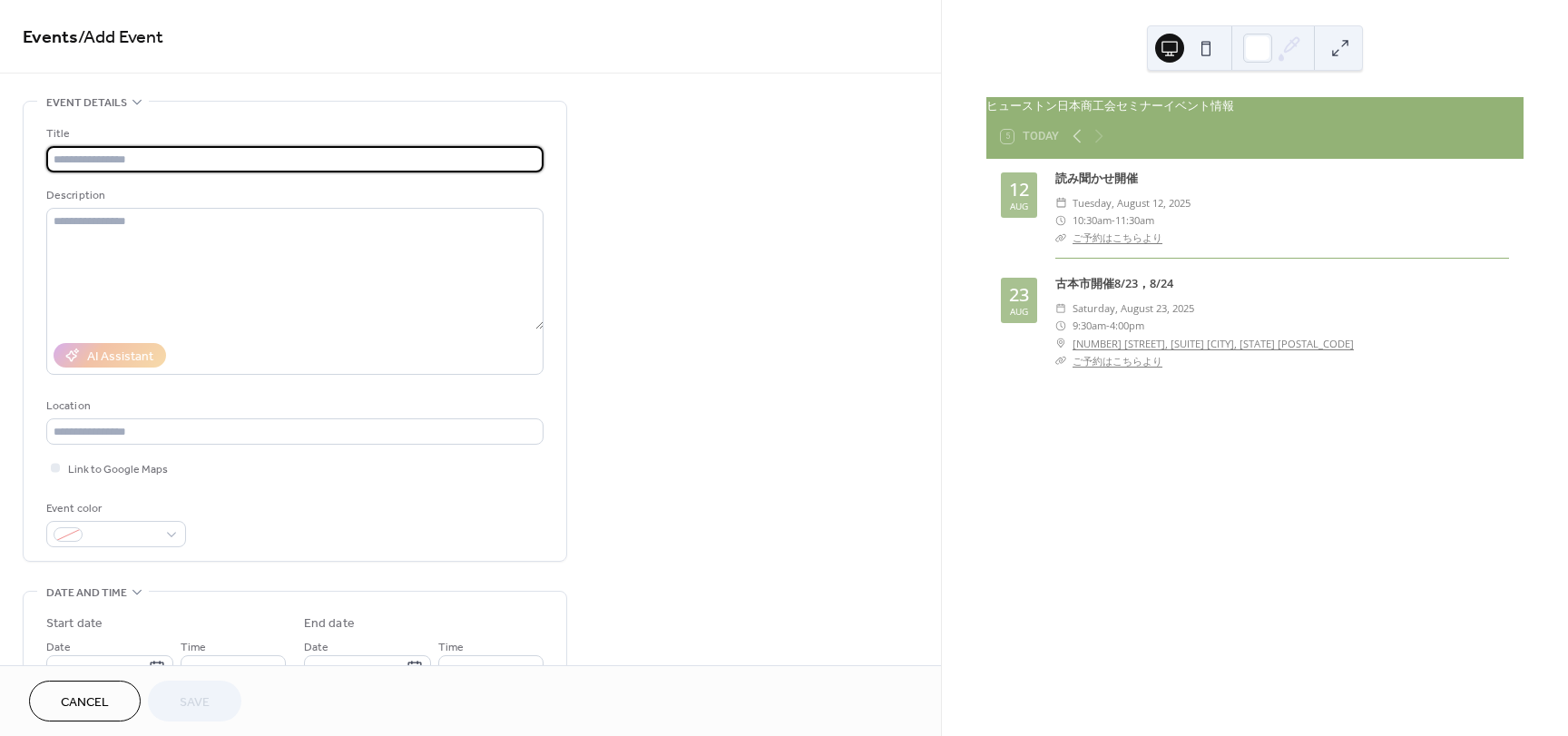 scroll, scrollTop: 0, scrollLeft: 0, axis: both 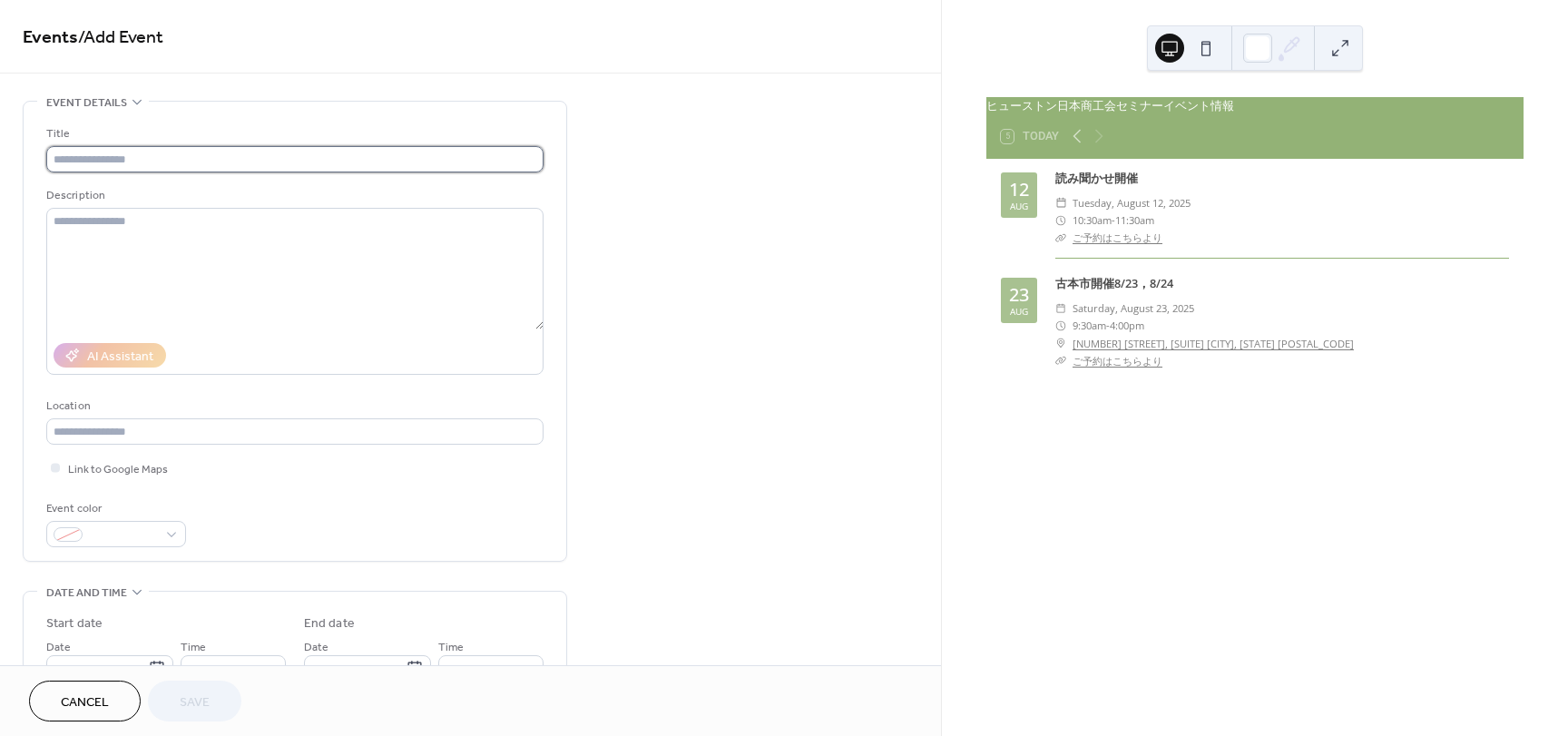 click at bounding box center [295, 159] 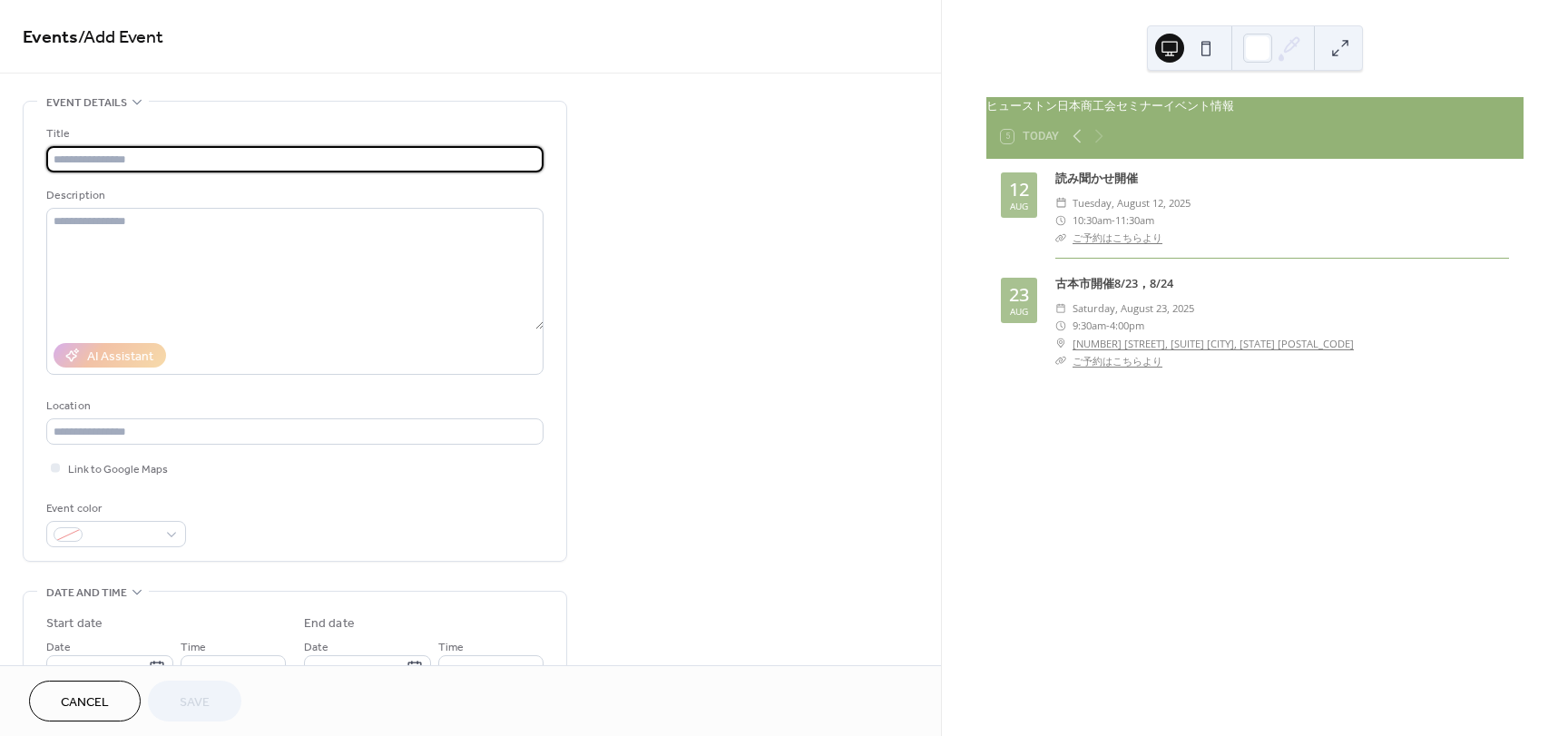 paste on "**********" 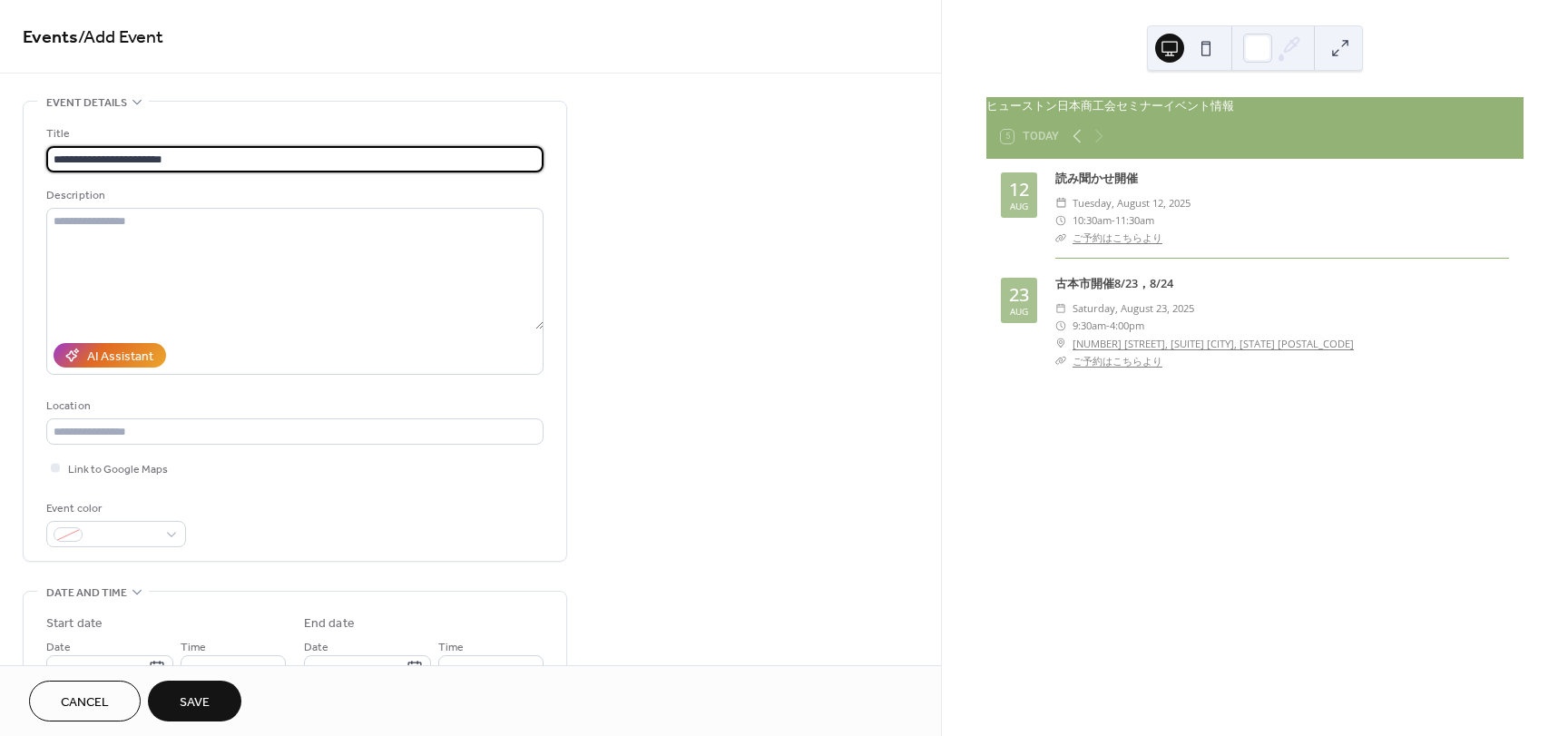 type on "**********" 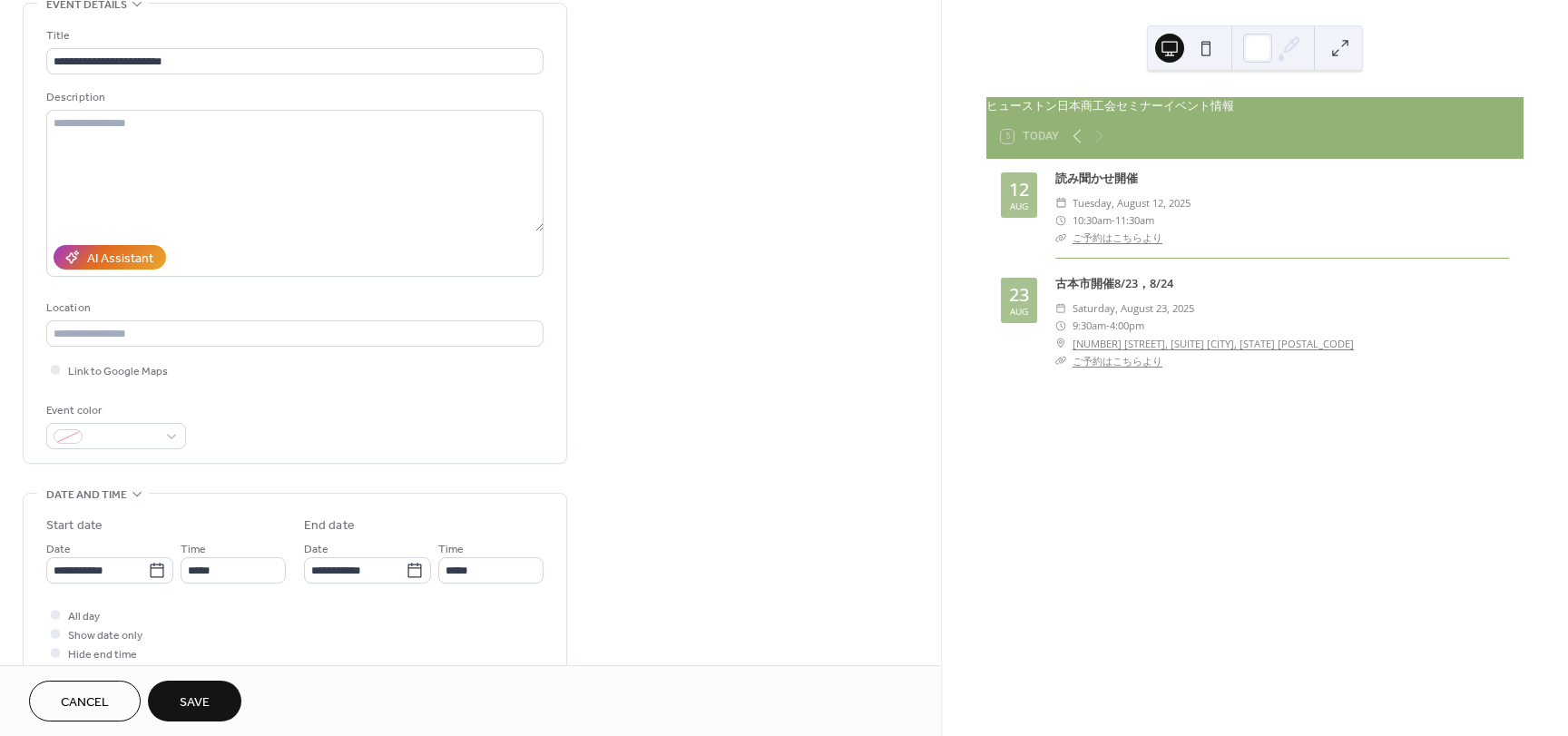 scroll, scrollTop: 182, scrollLeft: 0, axis: vertical 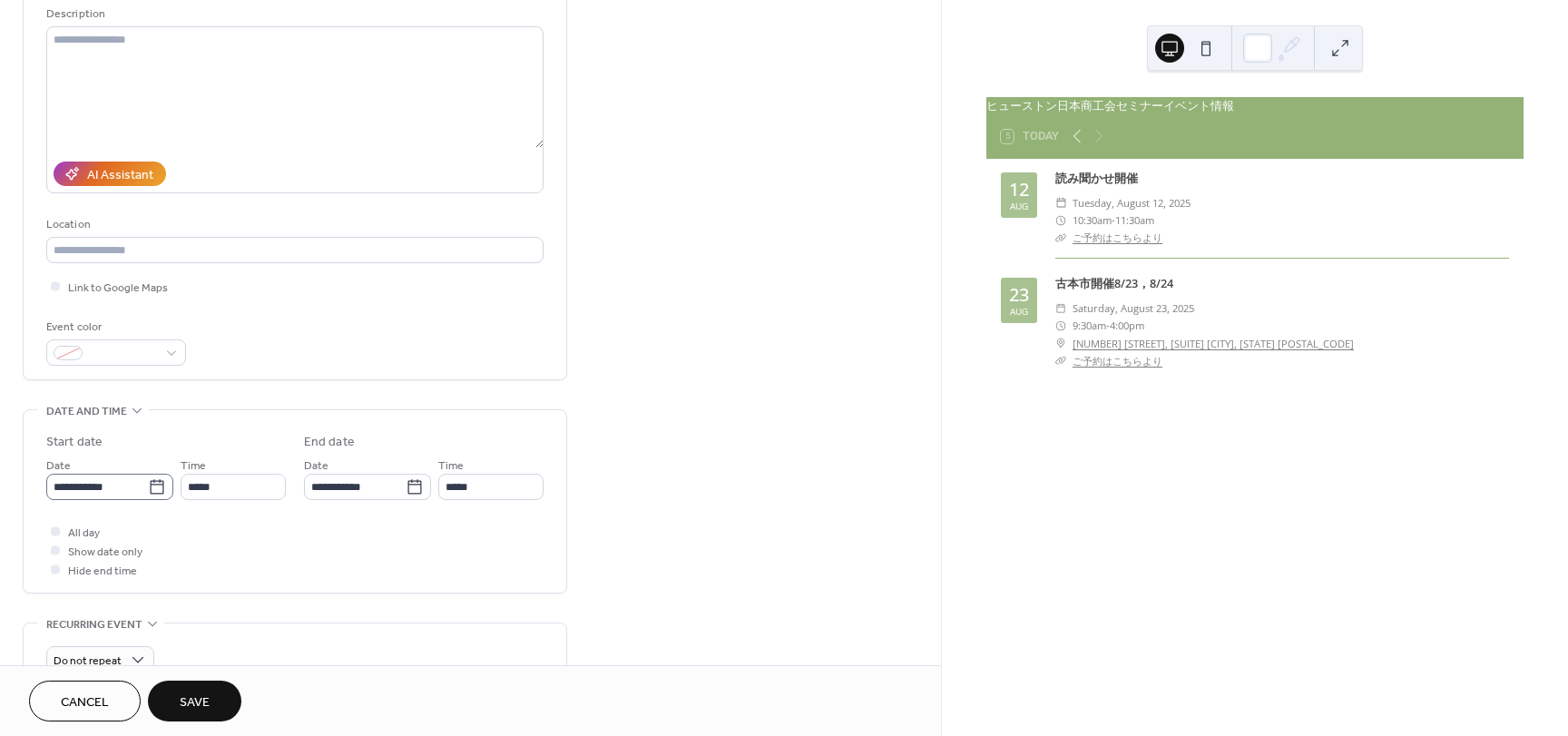 click 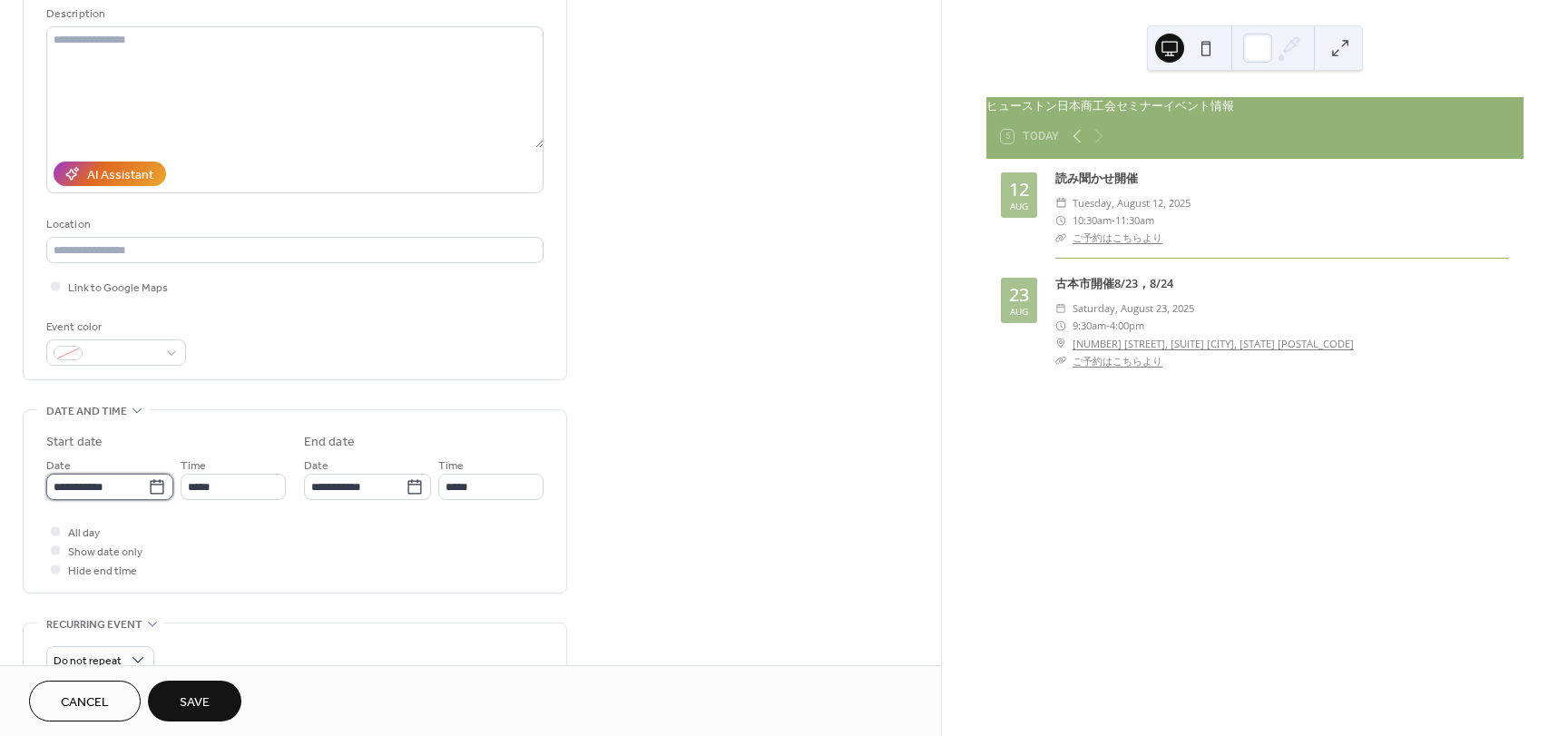click on "**********" at bounding box center (97, 486) 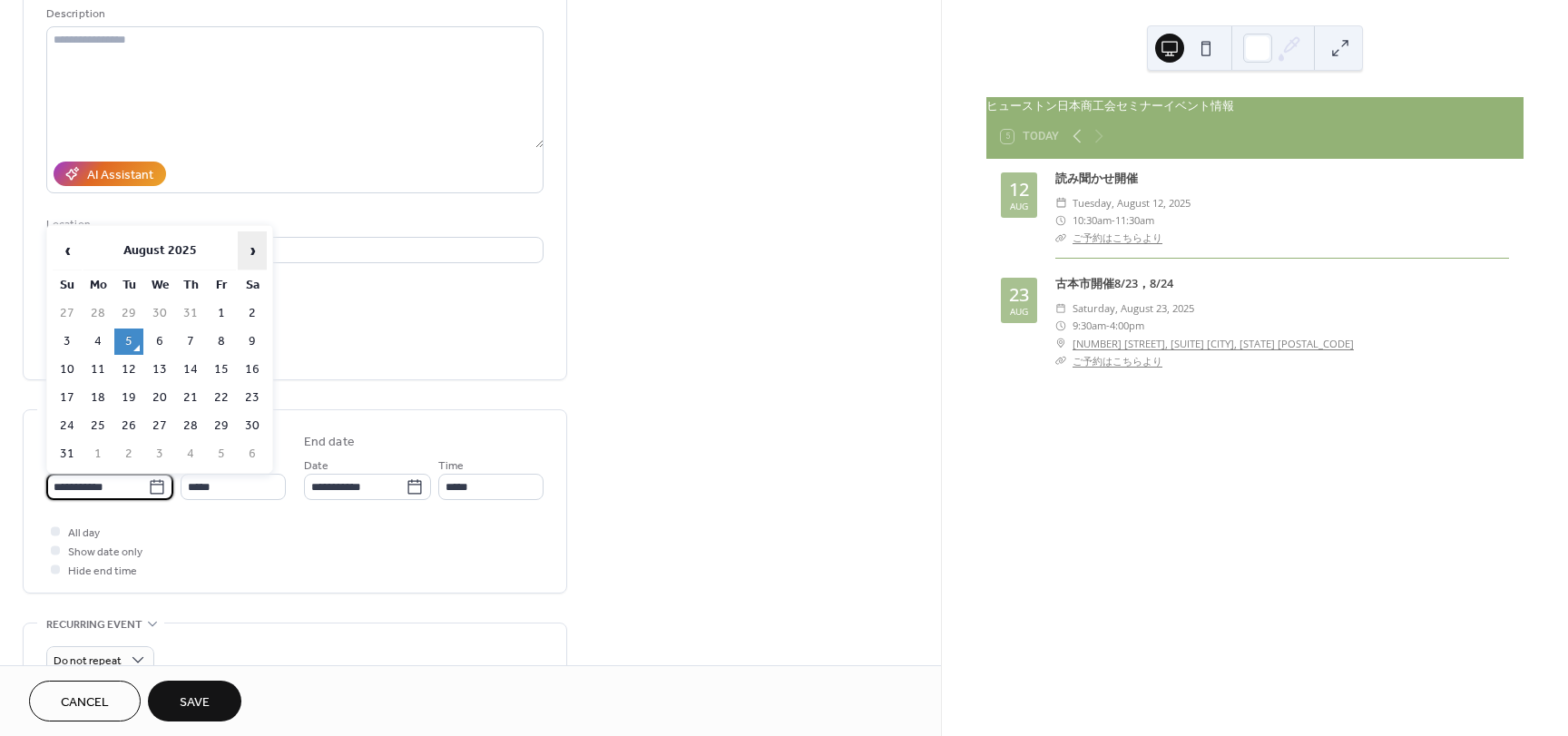 click on "›" at bounding box center (252, 250) 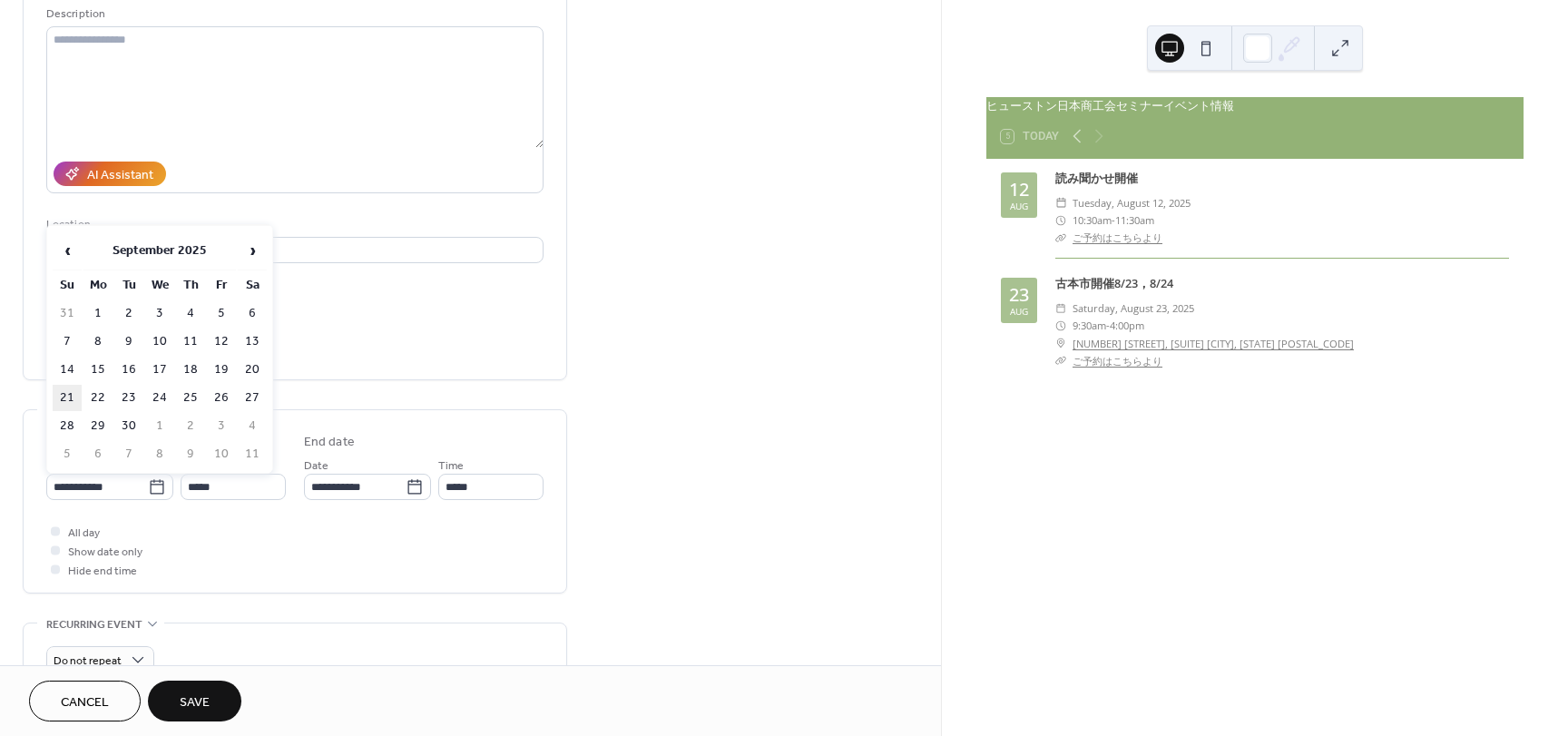 click on "21" at bounding box center [67, 397] 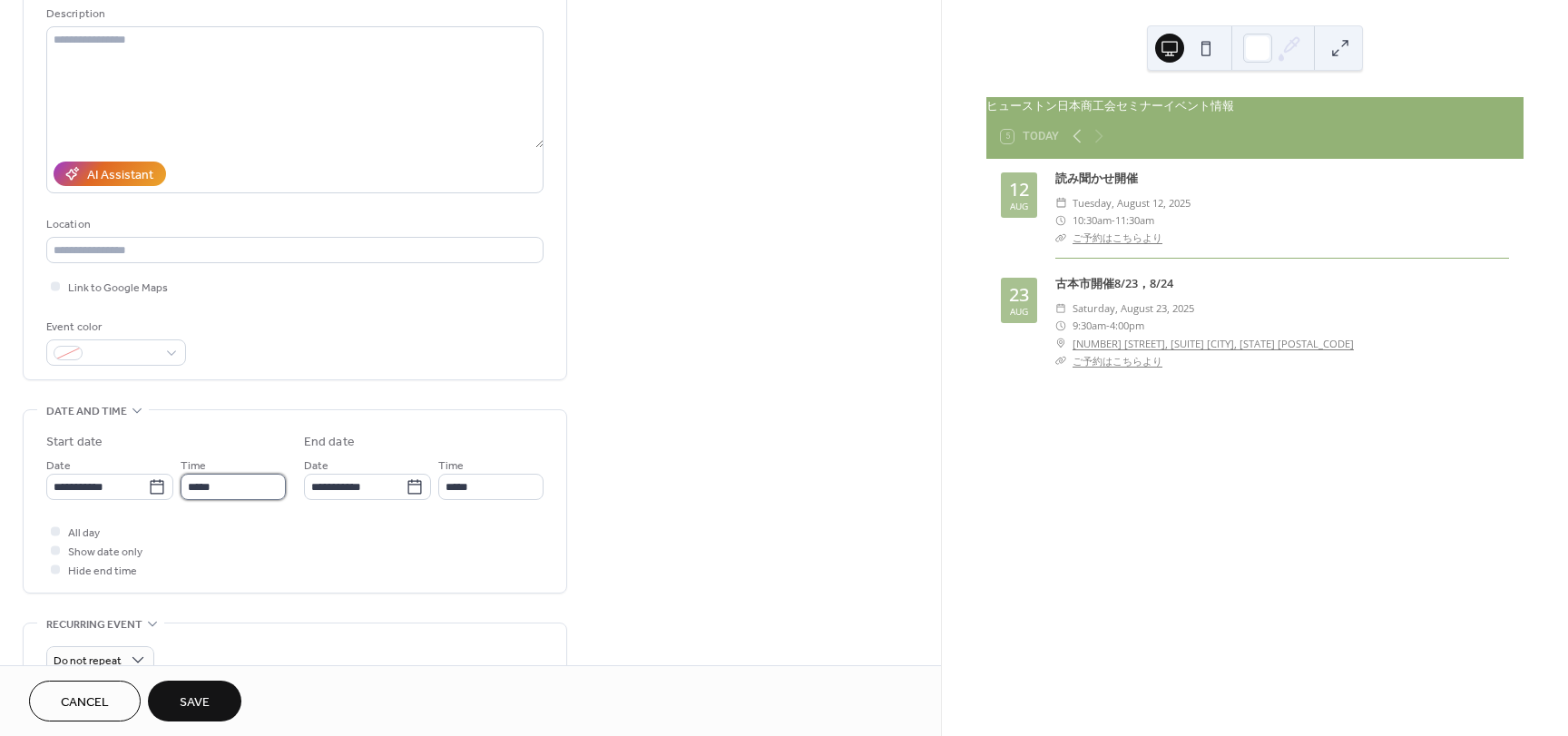 click on "*****" at bounding box center (233, 486) 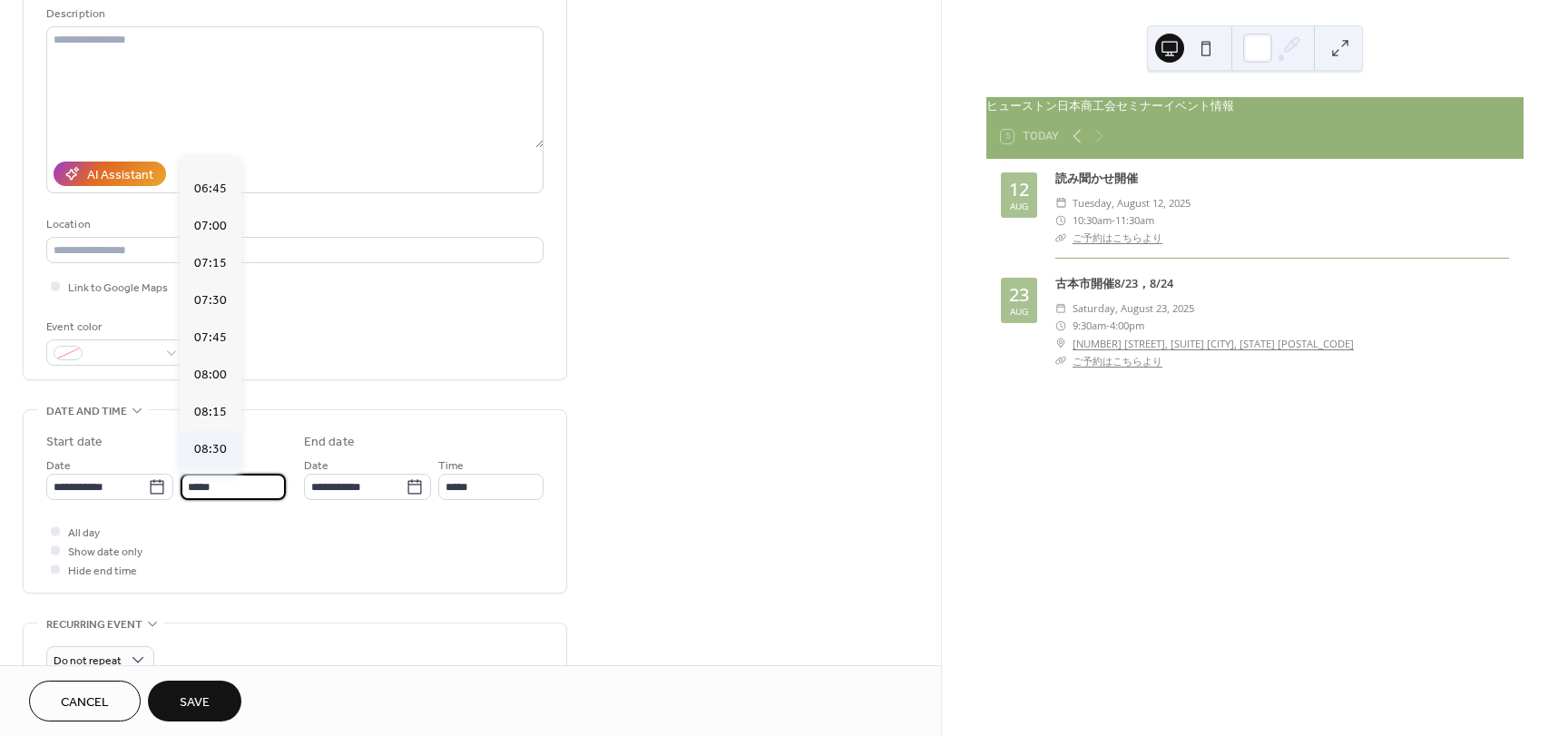 scroll, scrollTop: 969, scrollLeft: 0, axis: vertical 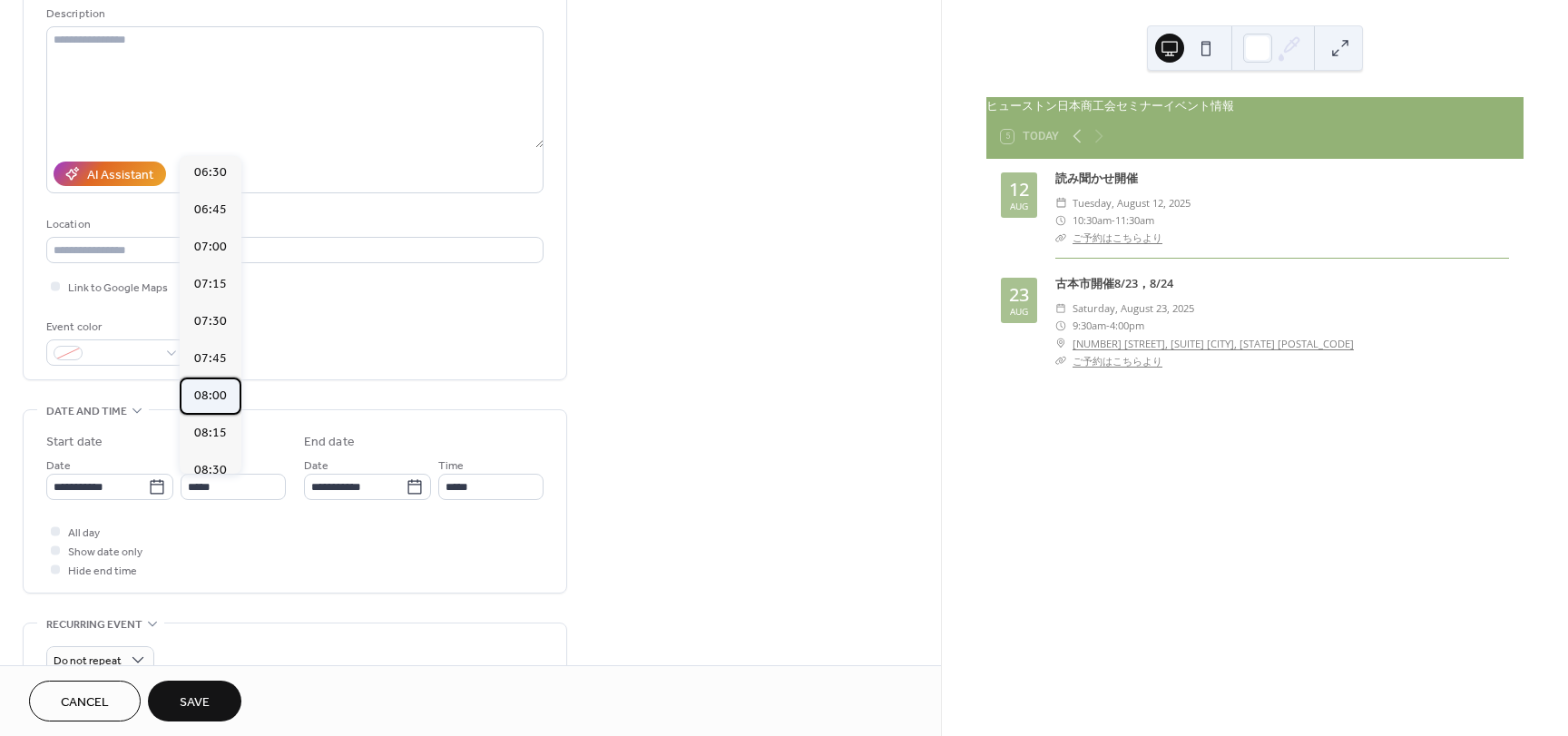 click on "08:00" at bounding box center [211, 396] 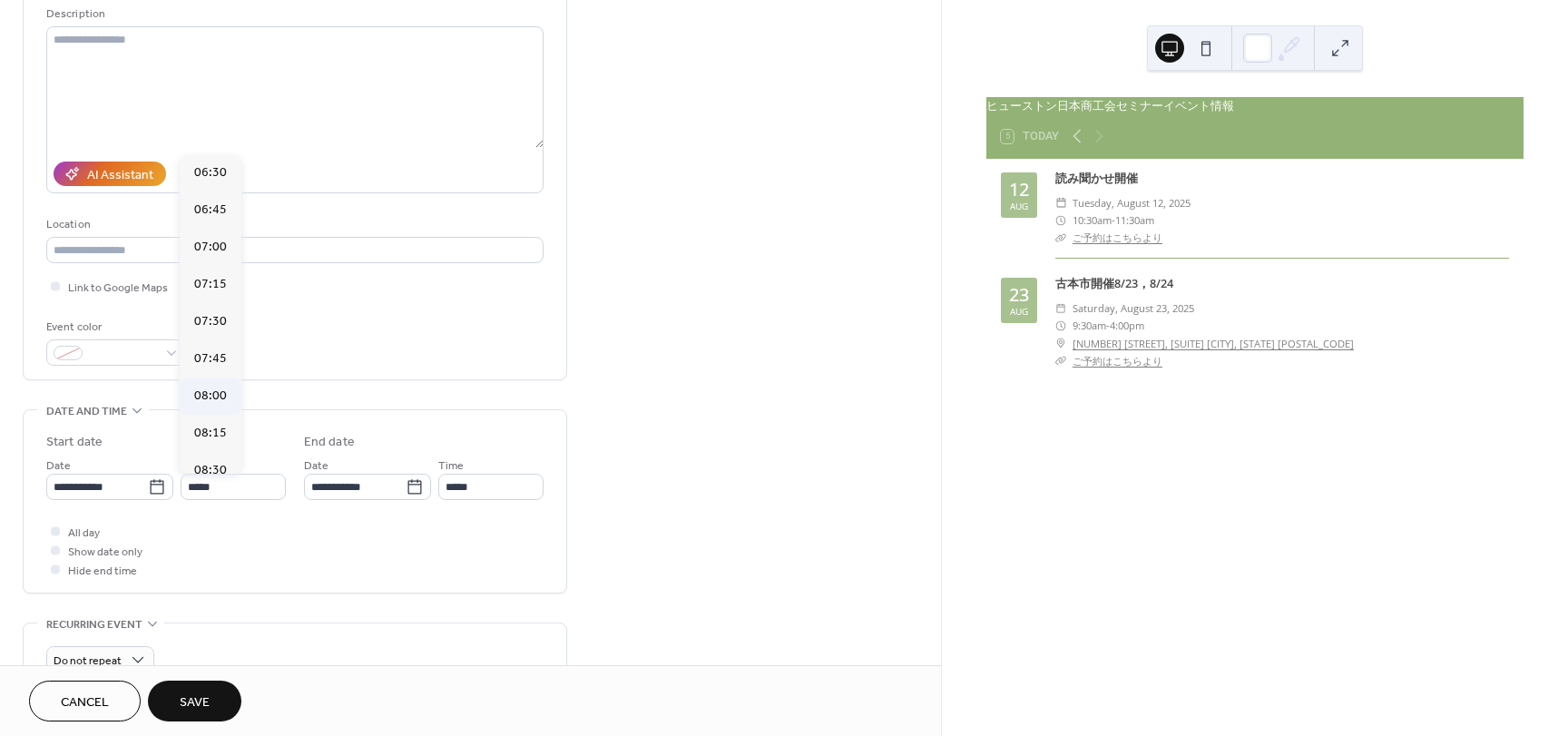 type on "*****" 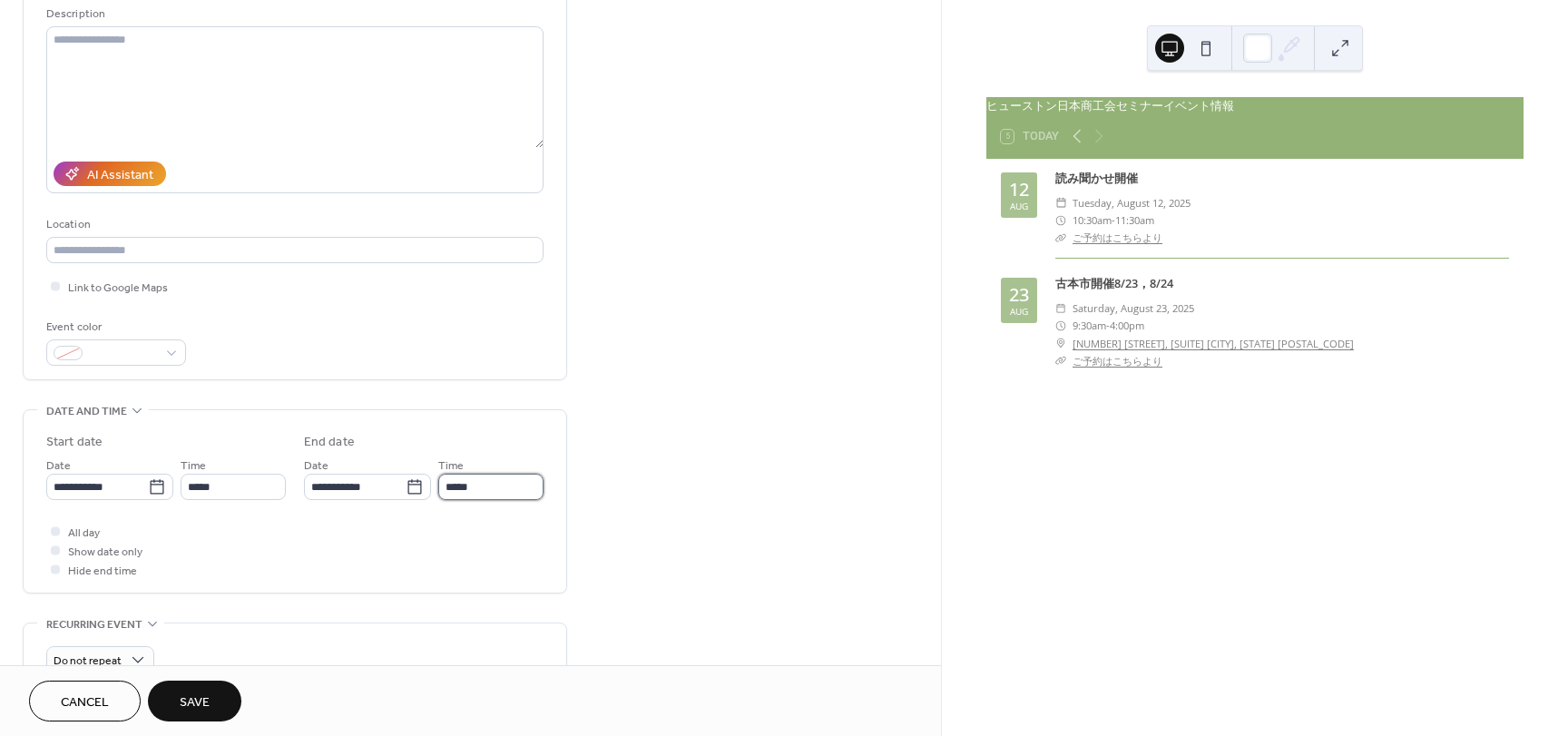 click on "*****" at bounding box center (491, 486) 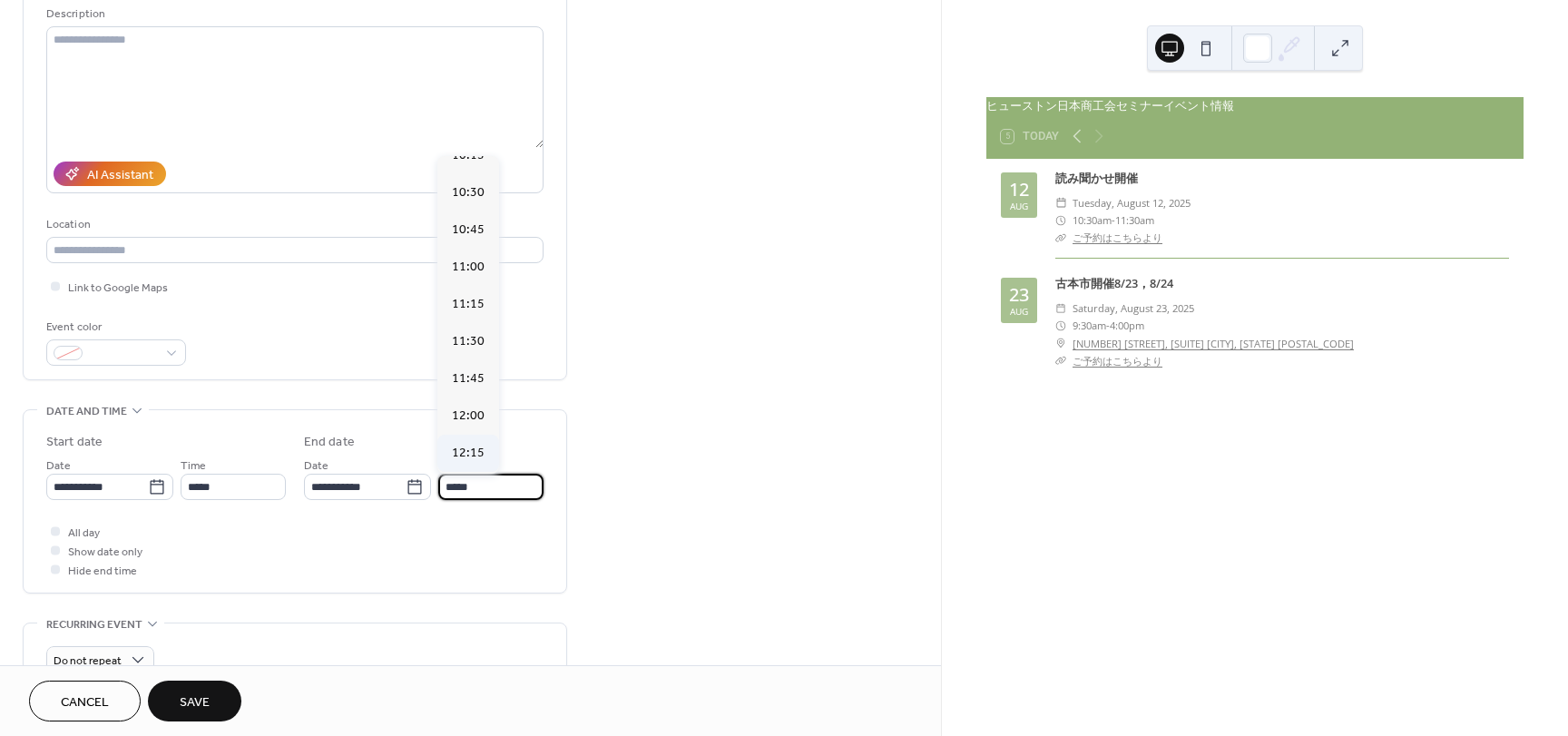 scroll, scrollTop: 363, scrollLeft: 0, axis: vertical 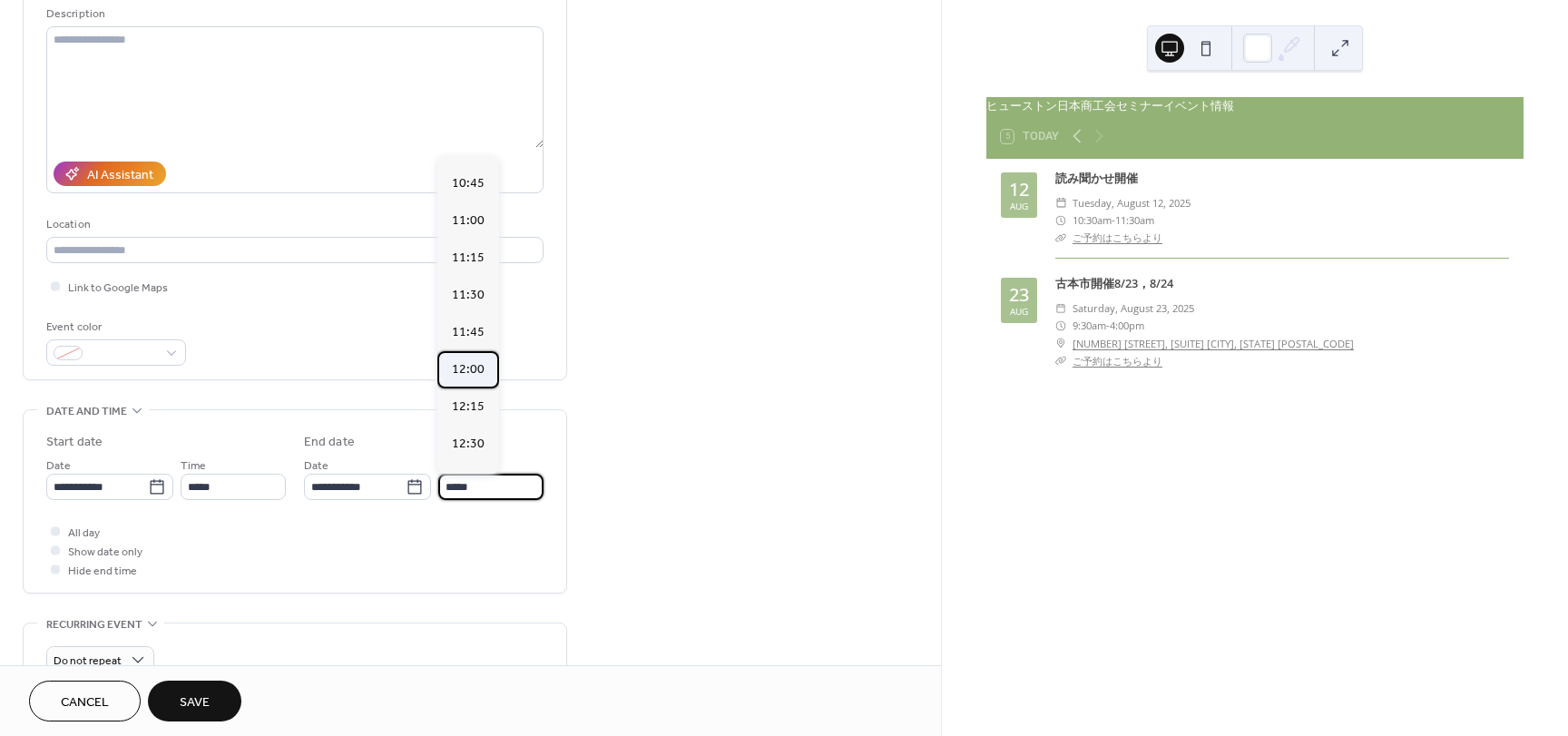 click on "12:00" at bounding box center [468, 369] 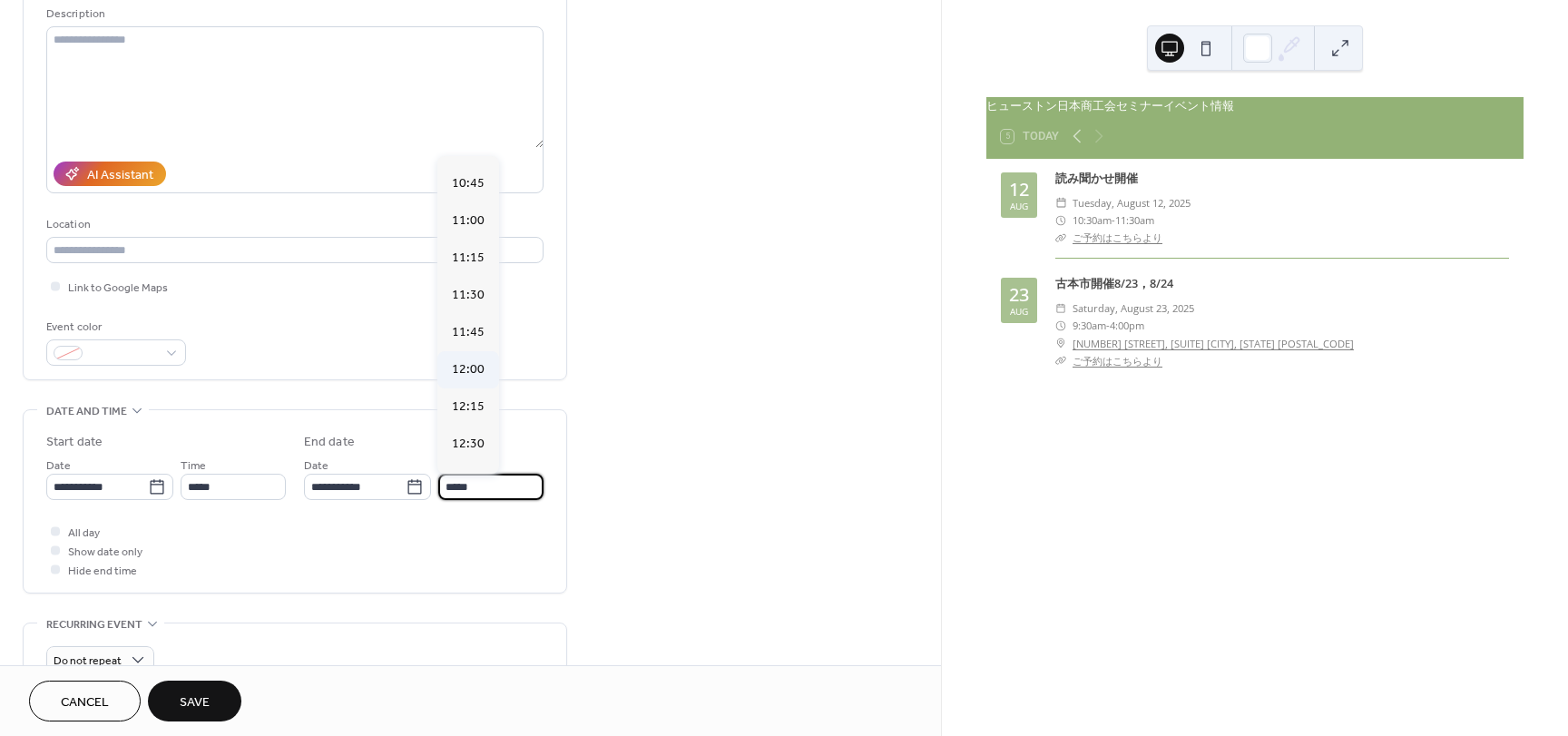type on "*****" 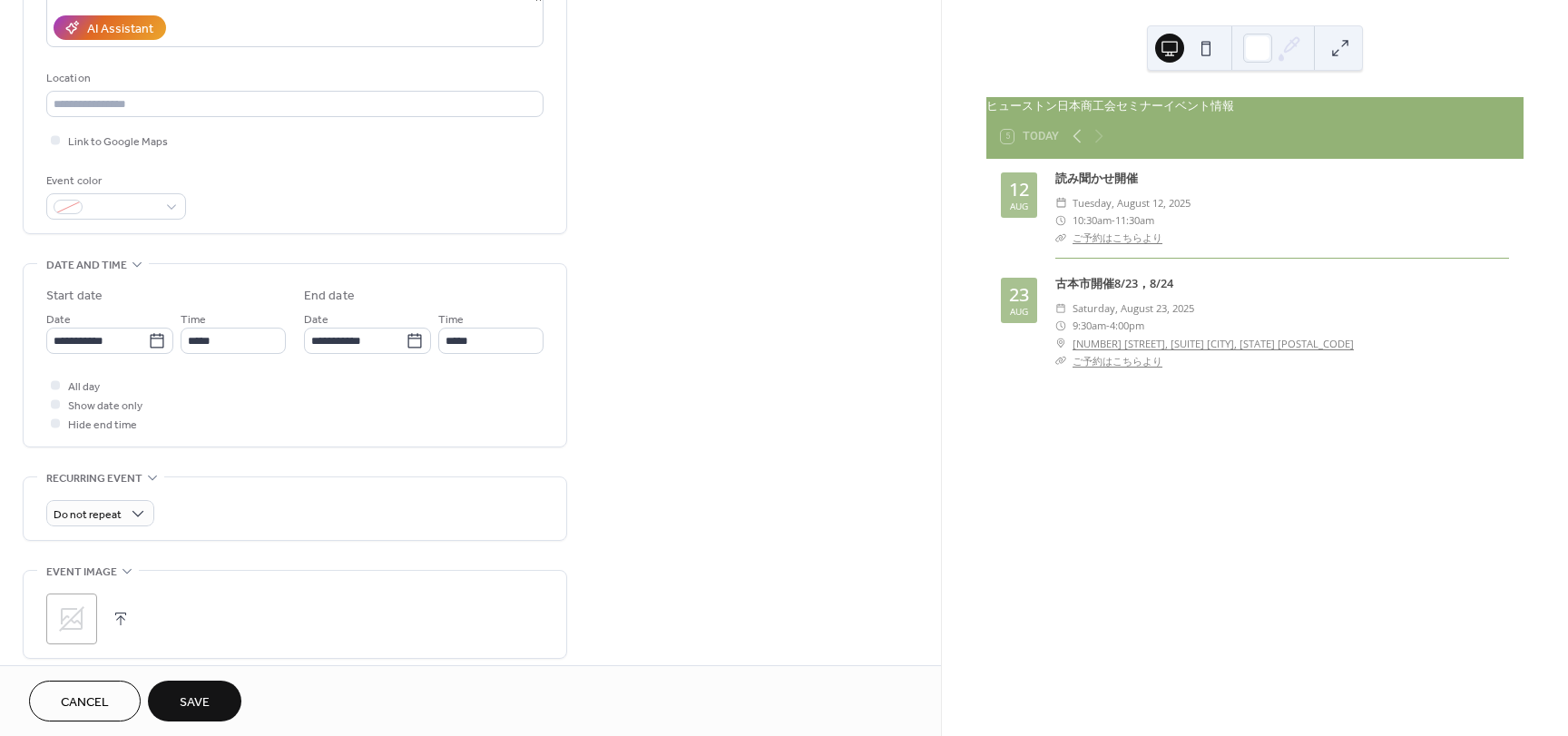 scroll, scrollTop: 363, scrollLeft: 0, axis: vertical 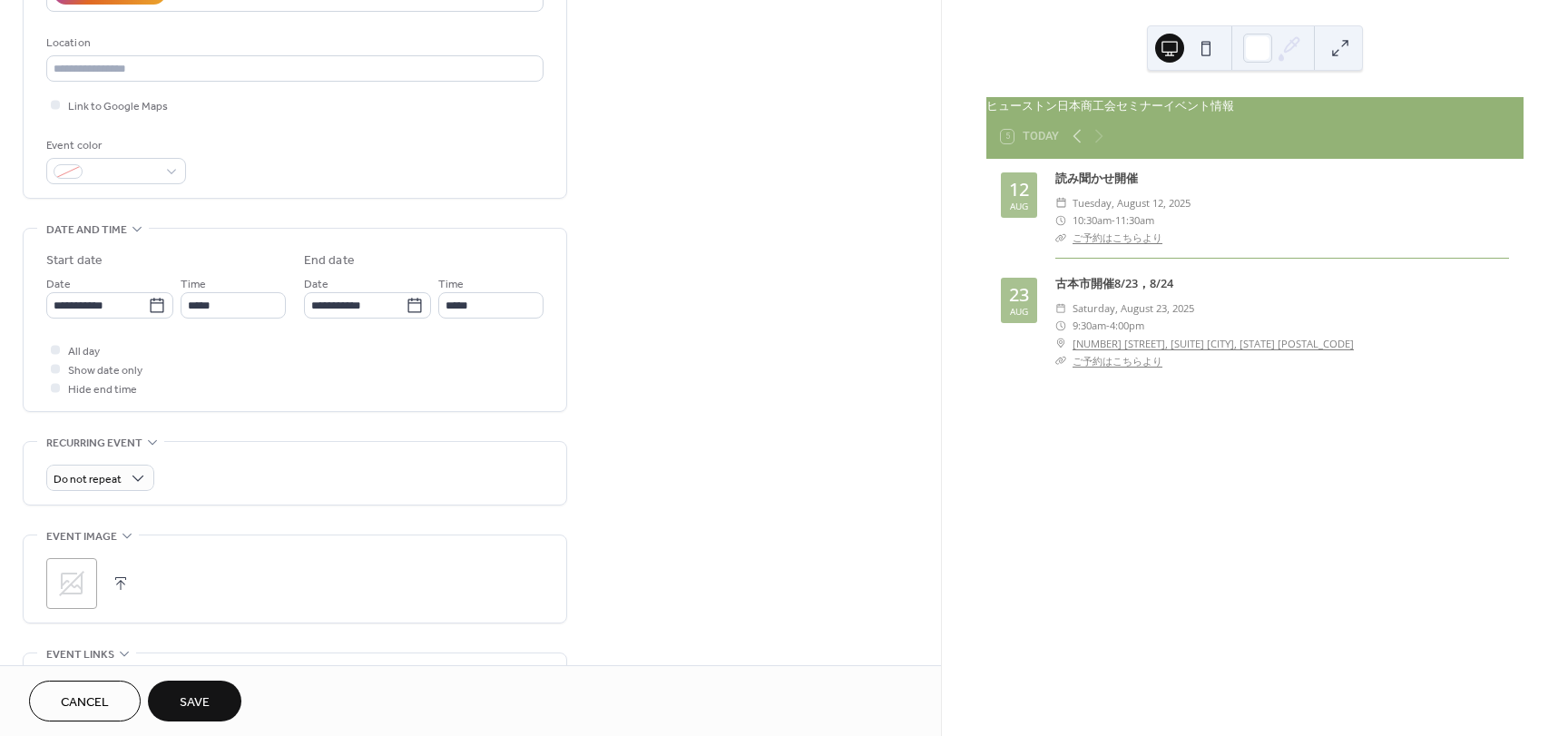 click on "Save" at bounding box center [194, 702] 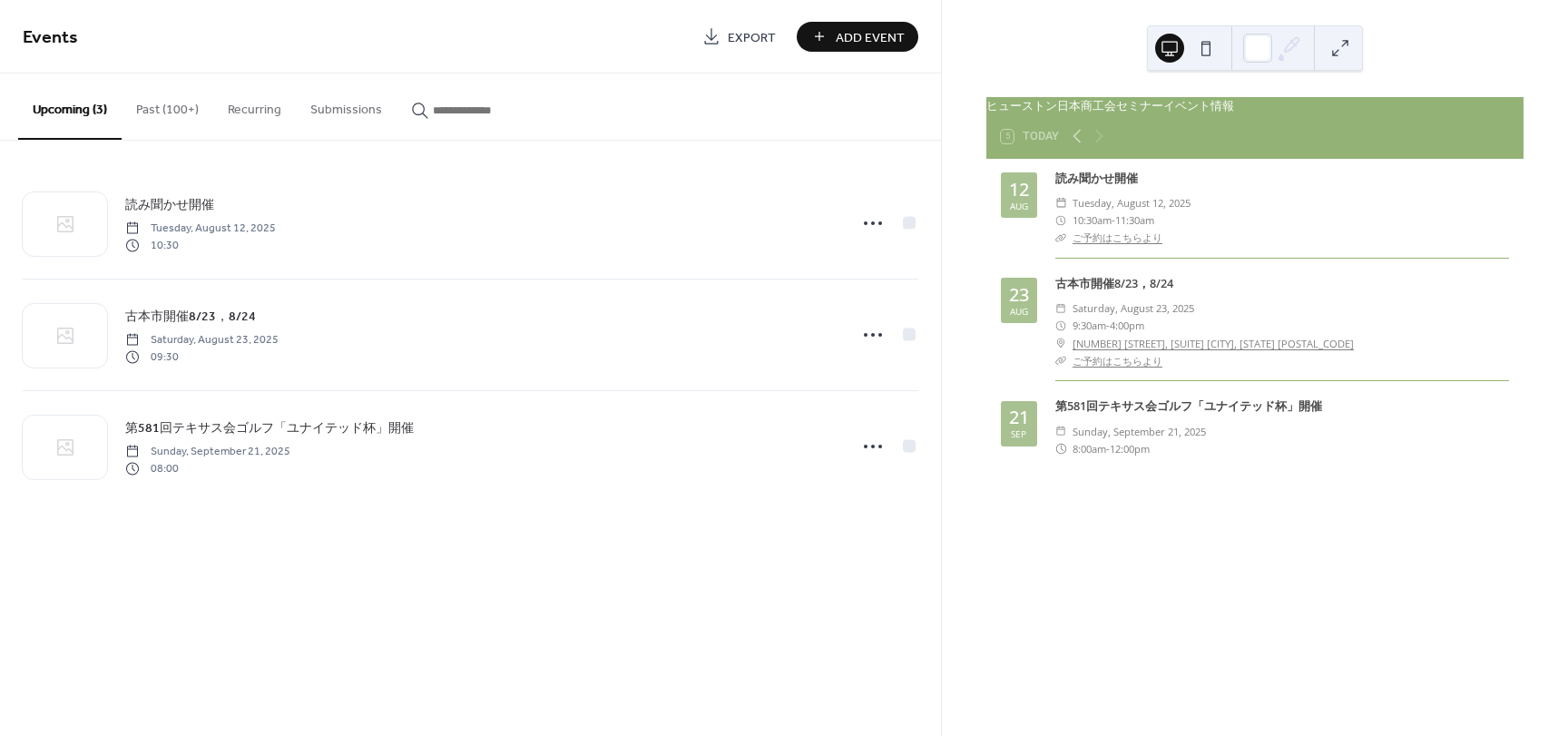 click on "第581回テキサス会ゴルフ「ユナイテッド杯」開催" at bounding box center [1282, 406] 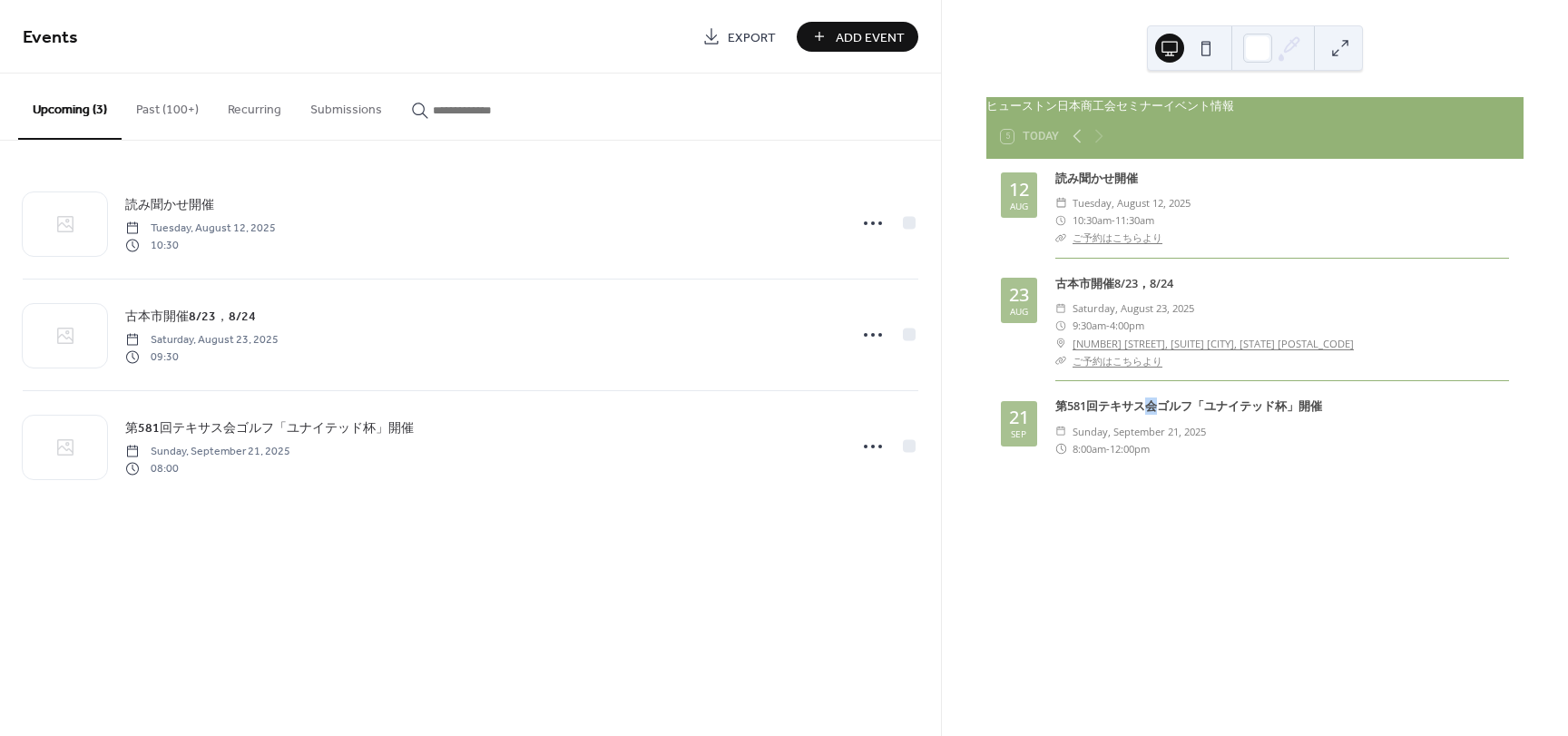 click on "第581回テキサス会ゴルフ「ユナイテッド杯」開催" at bounding box center (1282, 406) 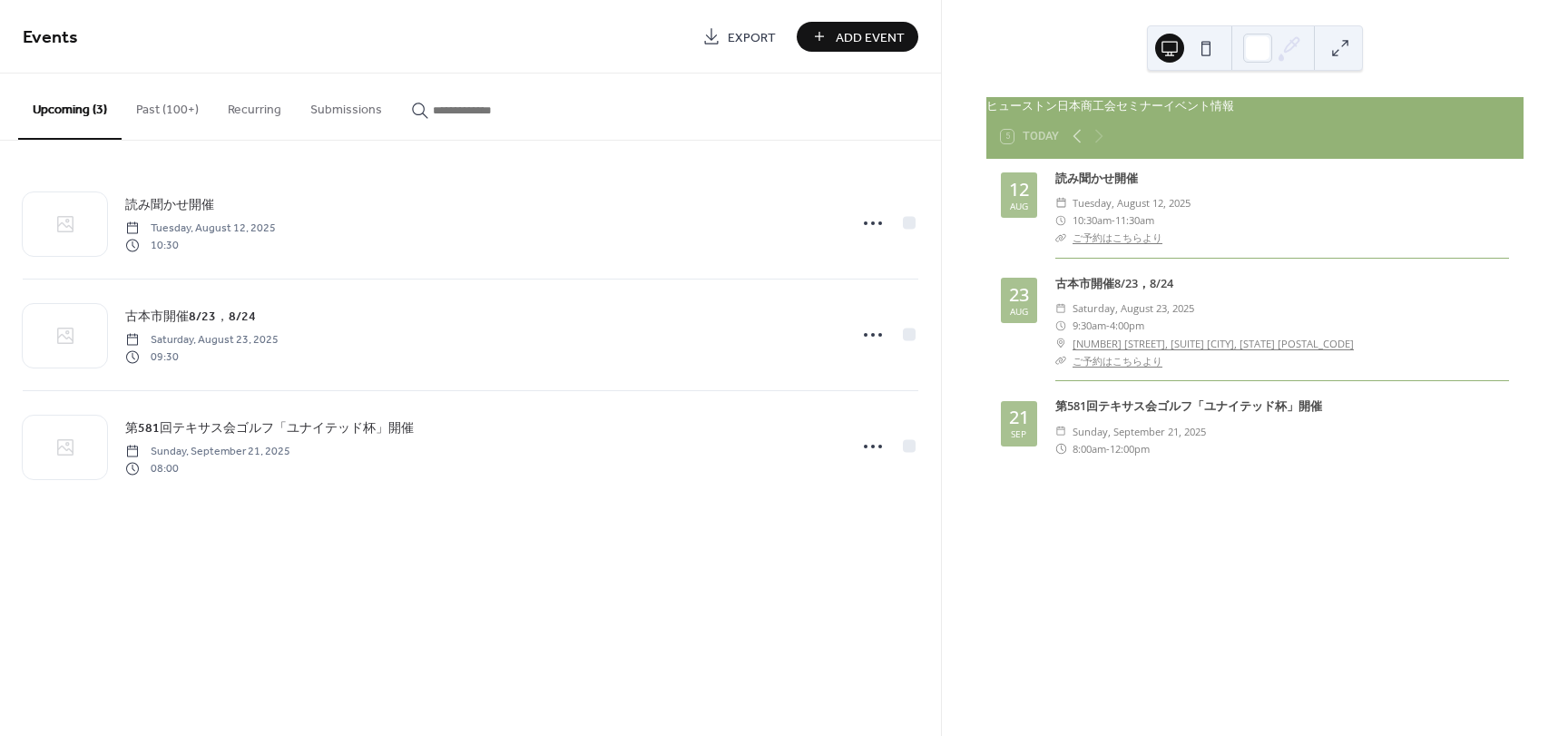 click on "ヒューストン日本商工会セミナーイベント情報" at bounding box center (1255, 105) 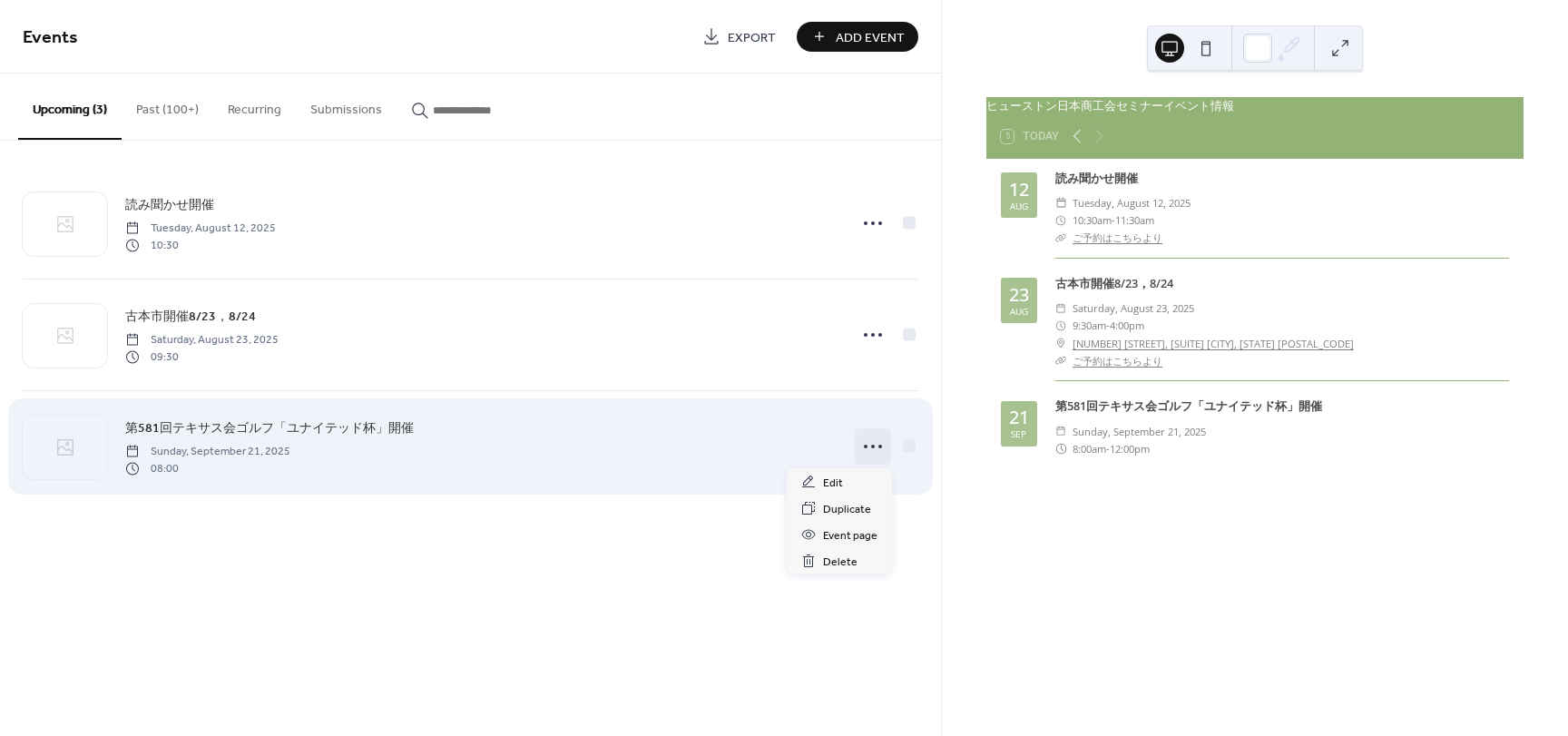 click 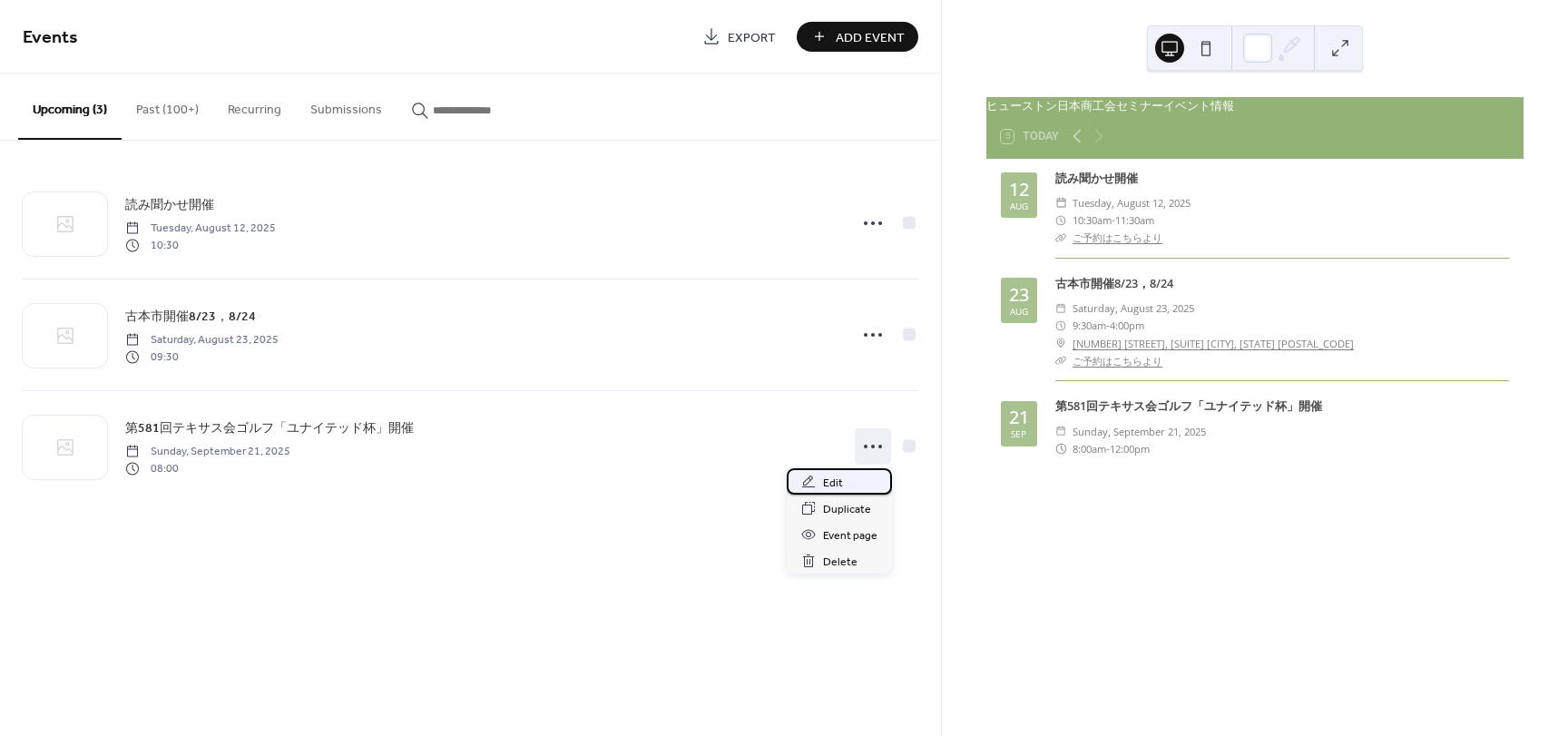 click on "Edit" at bounding box center (833, 483) 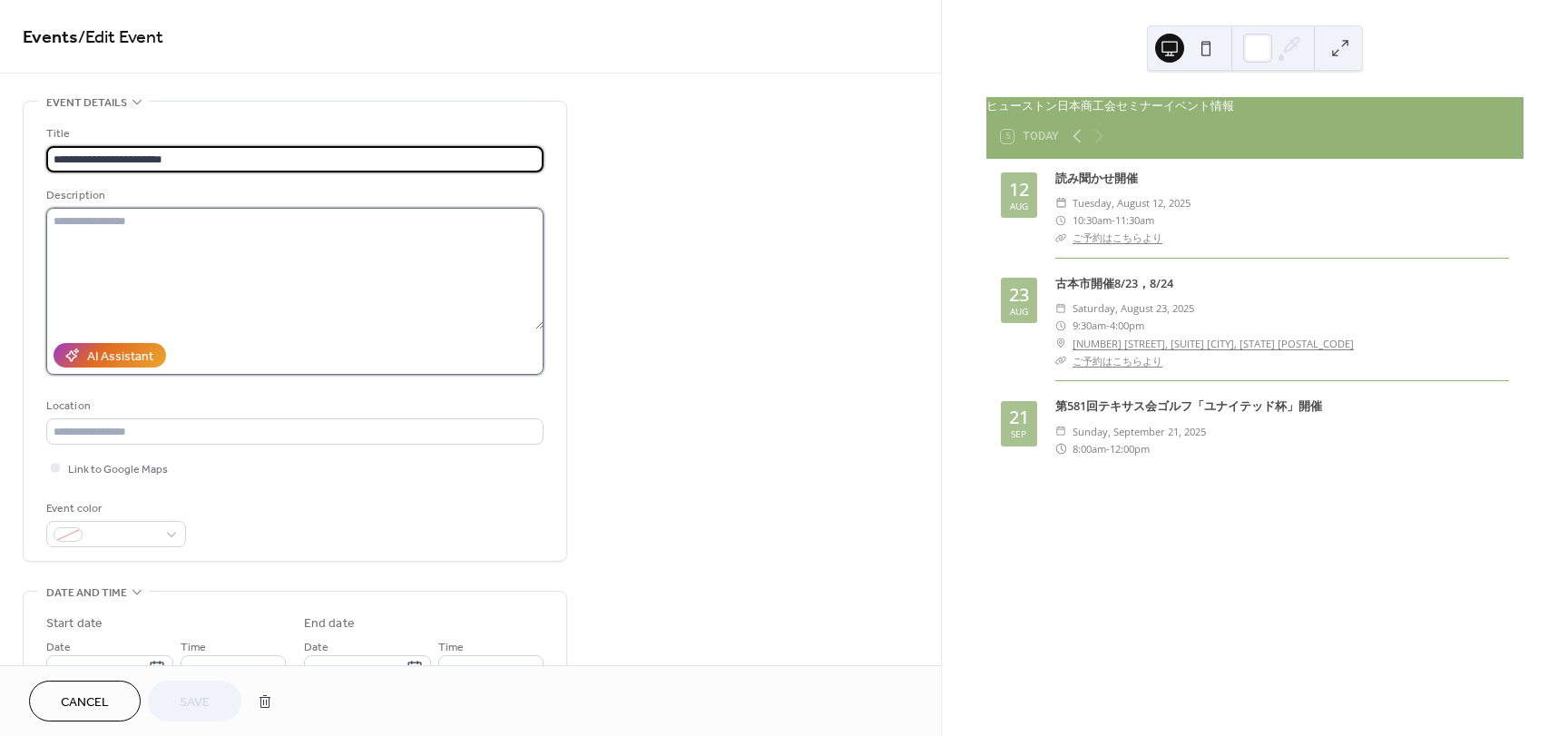 click at bounding box center [295, 269] 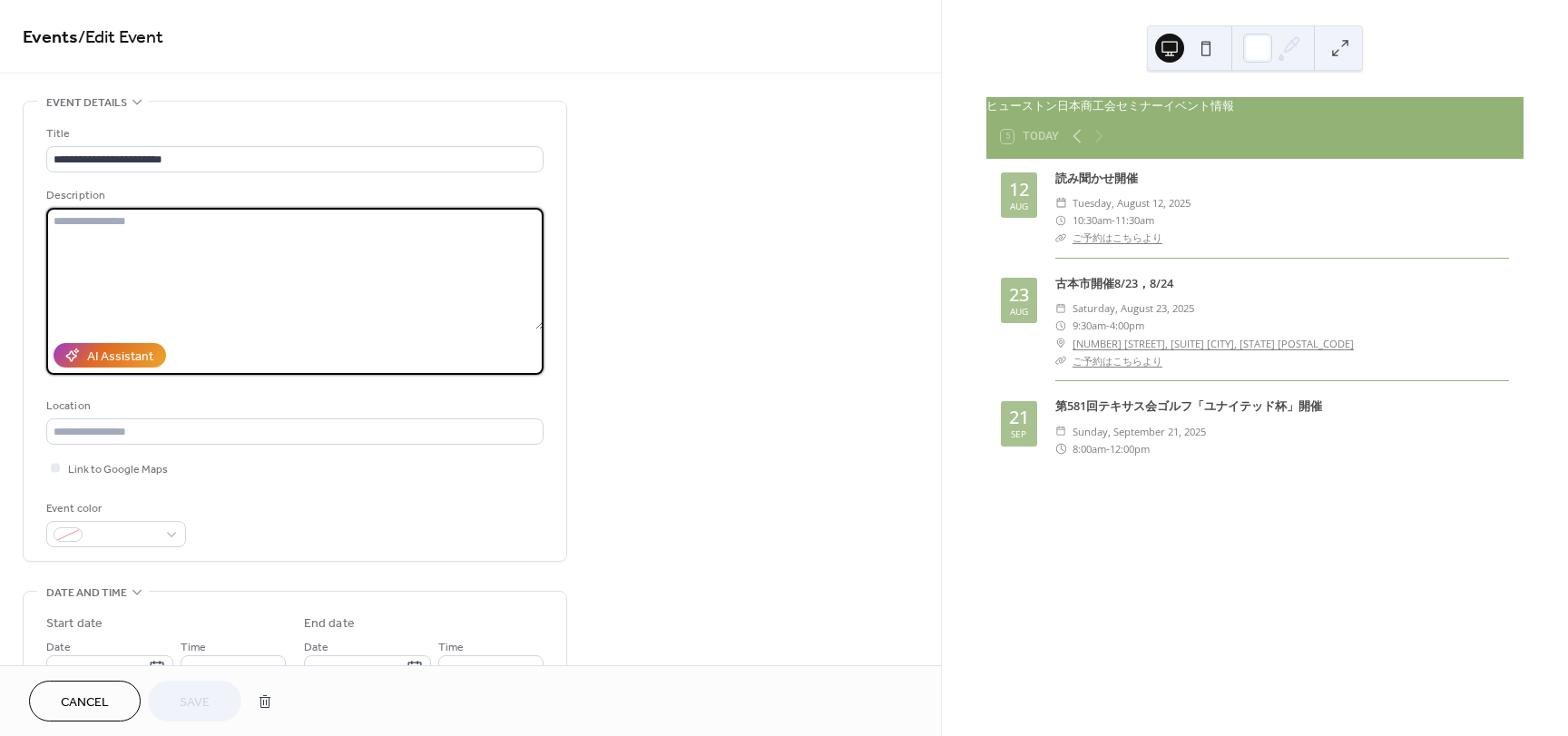 paste on "**********" 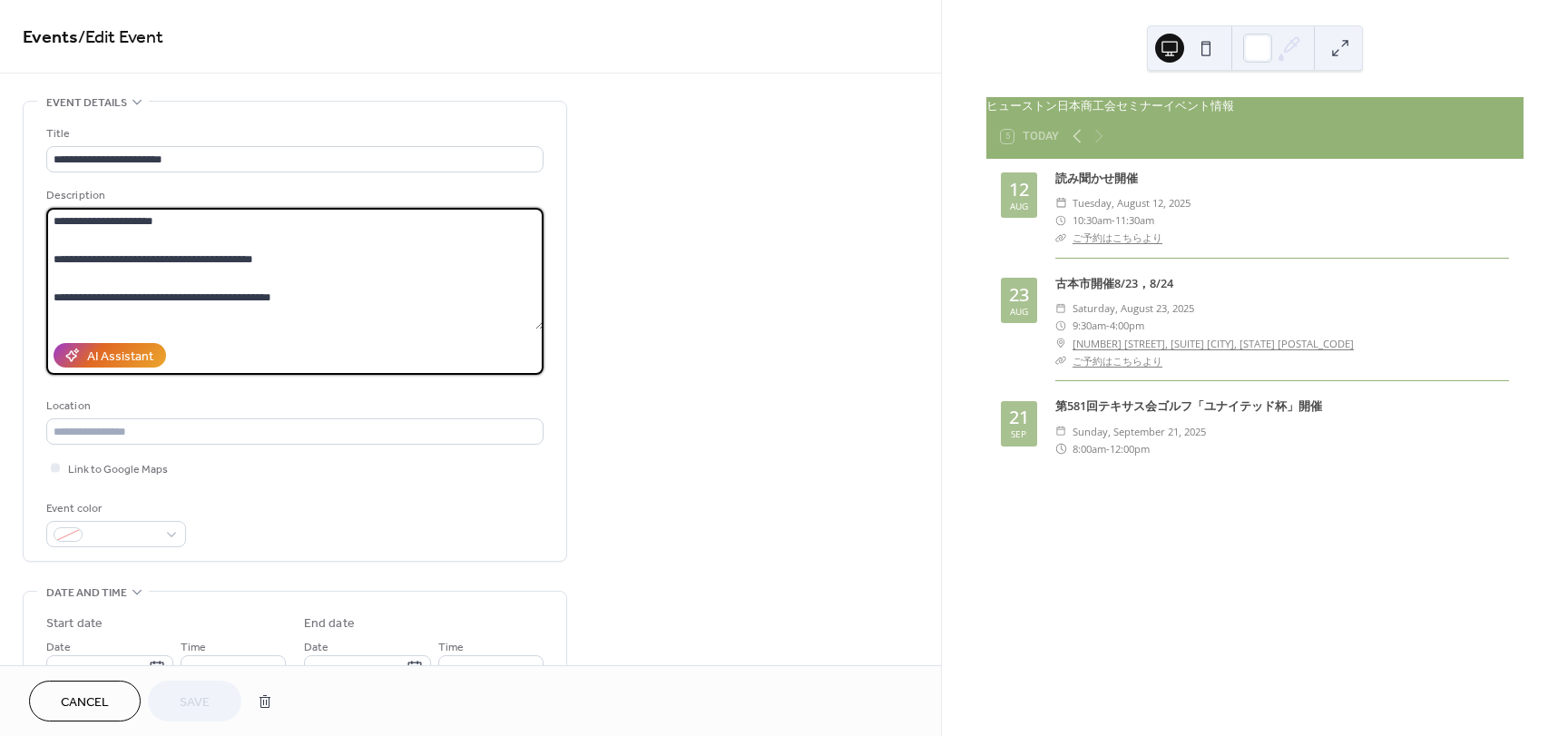 scroll, scrollTop: 302, scrollLeft: 0, axis: vertical 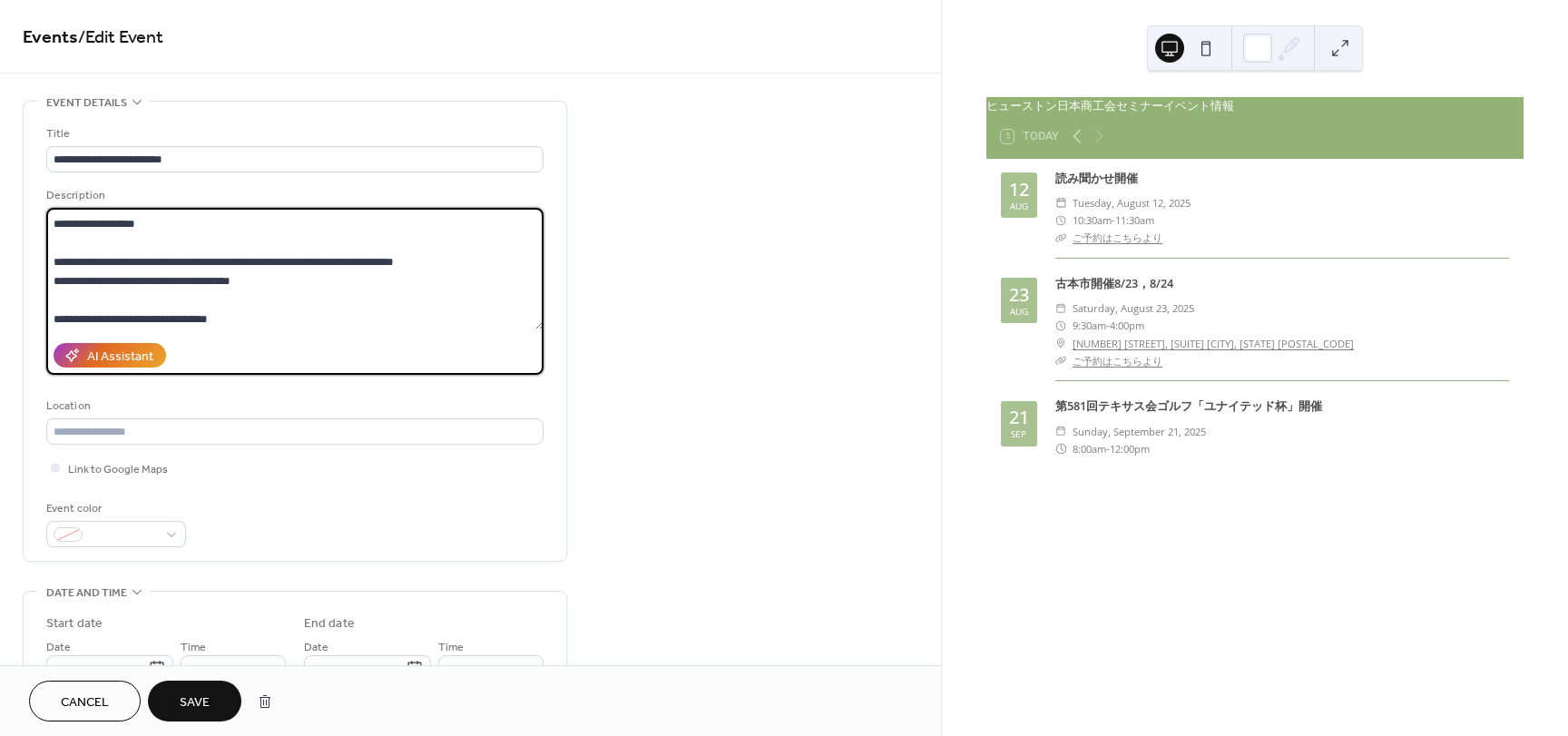 click on "**********" at bounding box center [295, 269] 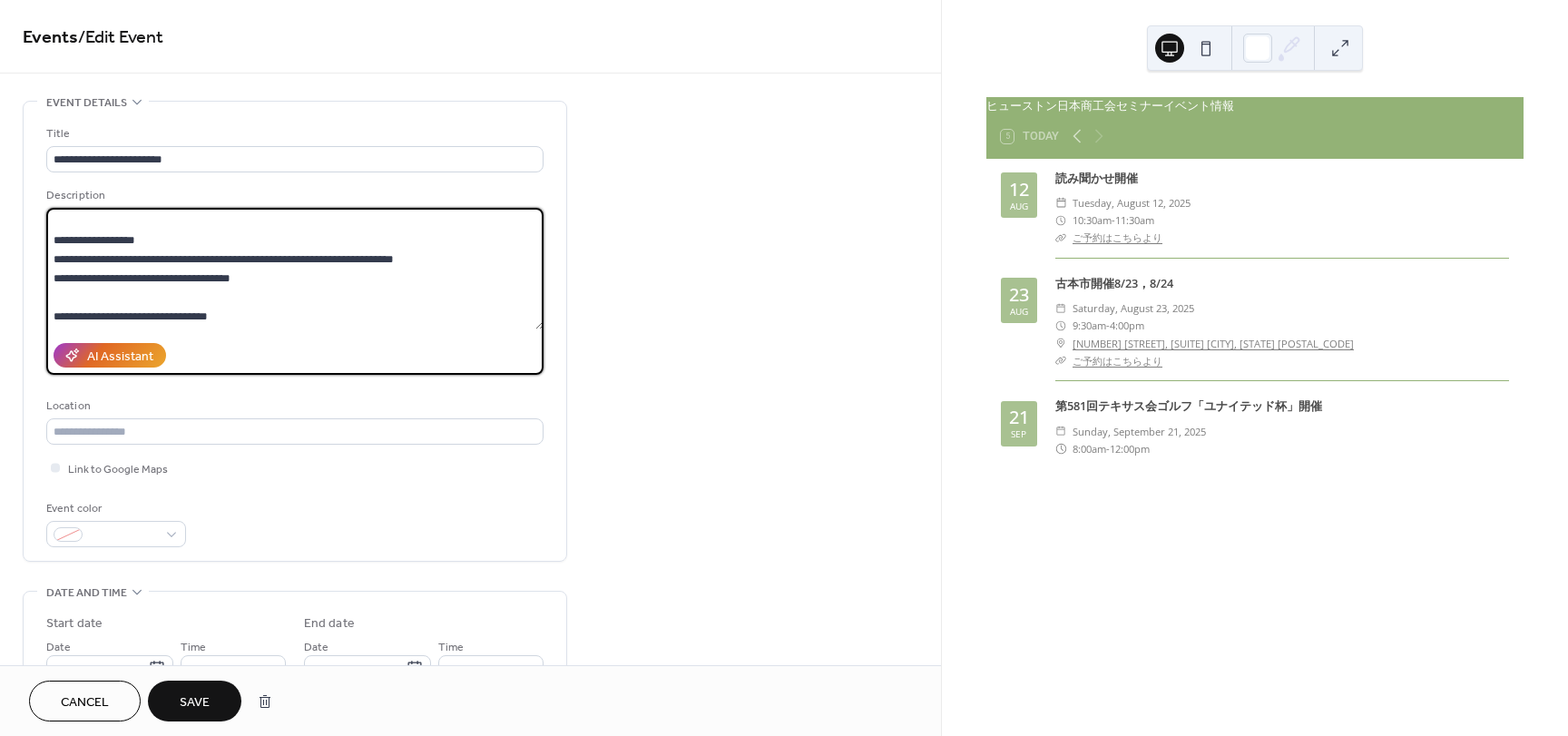 scroll, scrollTop: 286, scrollLeft: 0, axis: vertical 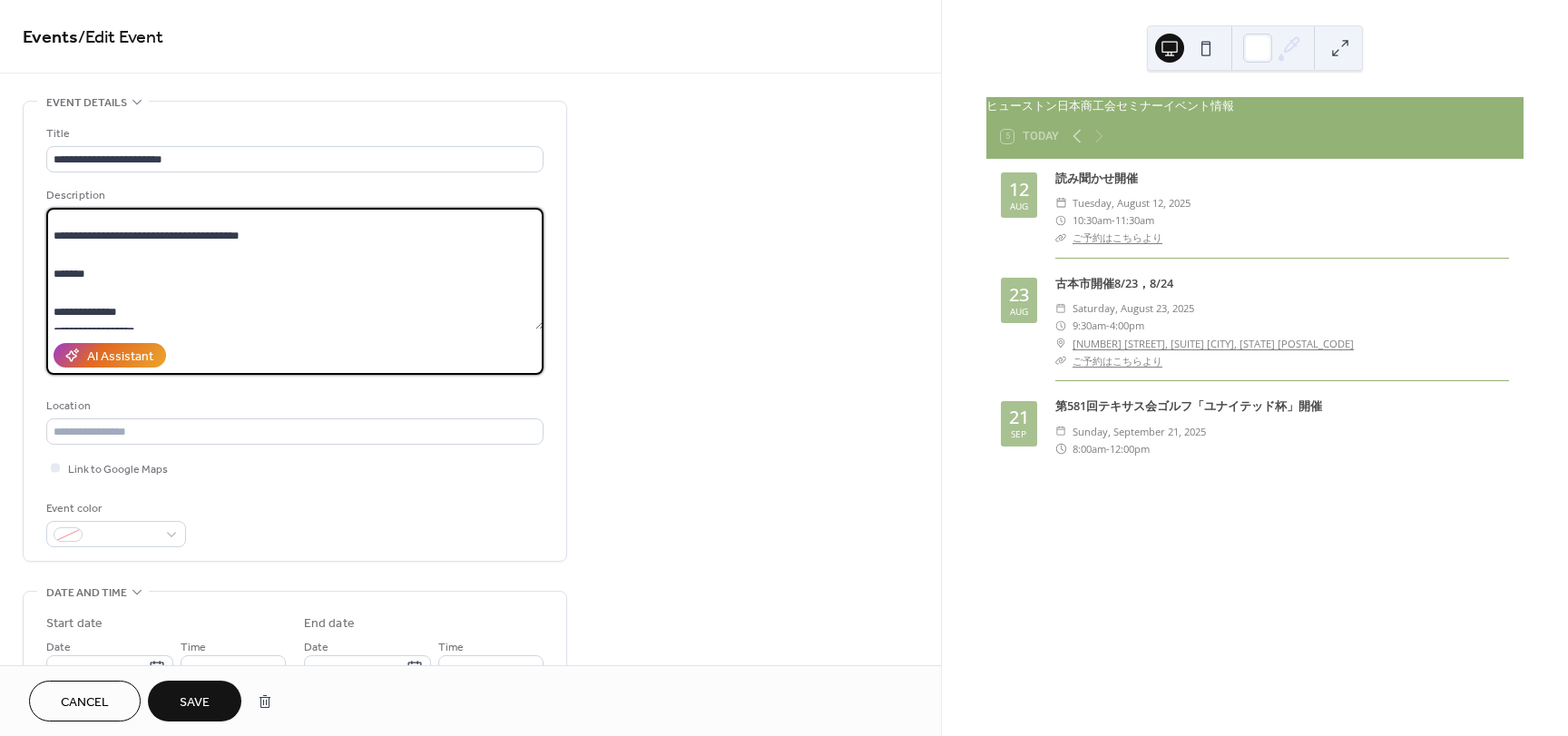 click on "**********" at bounding box center [295, 269] 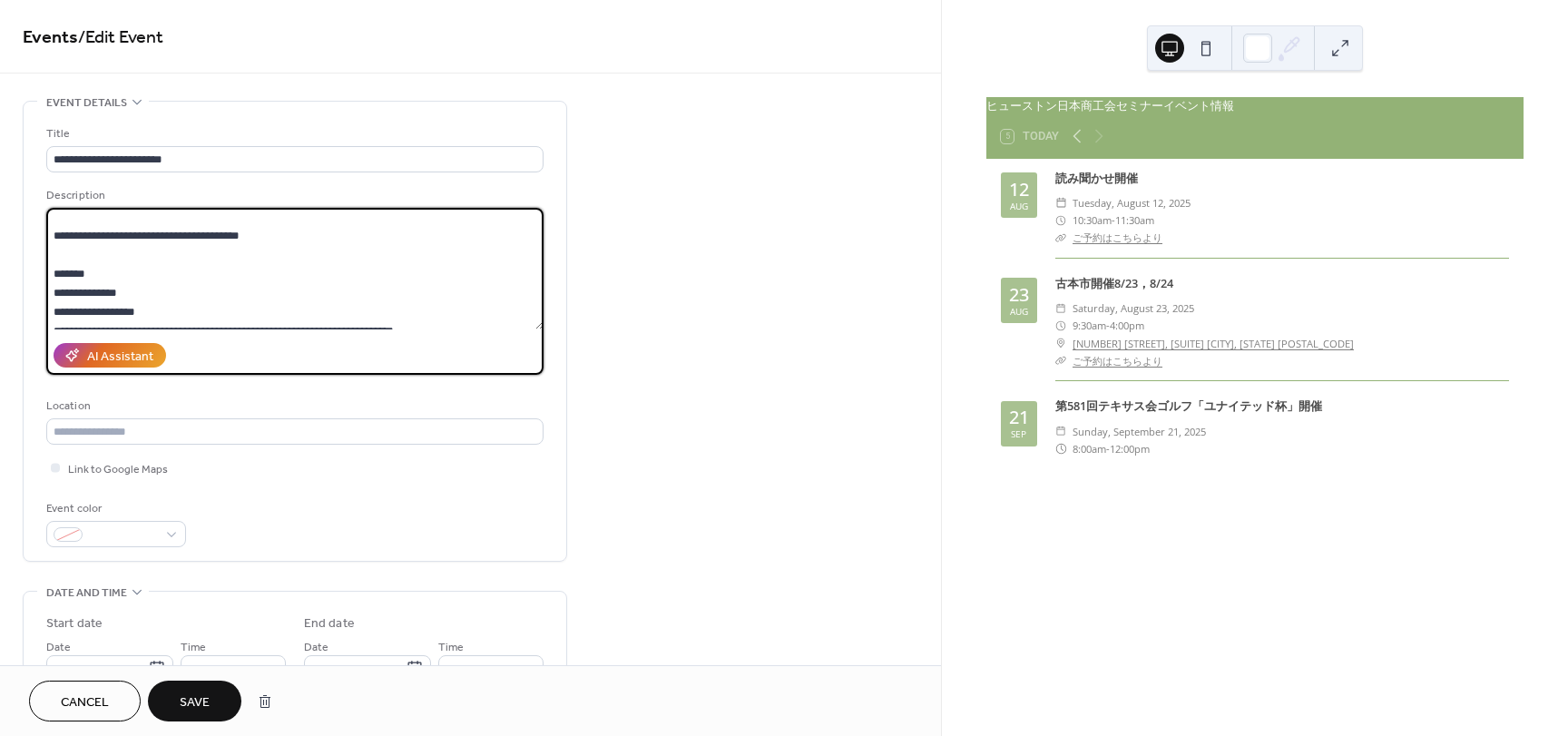 click on "**********" at bounding box center (295, 269) 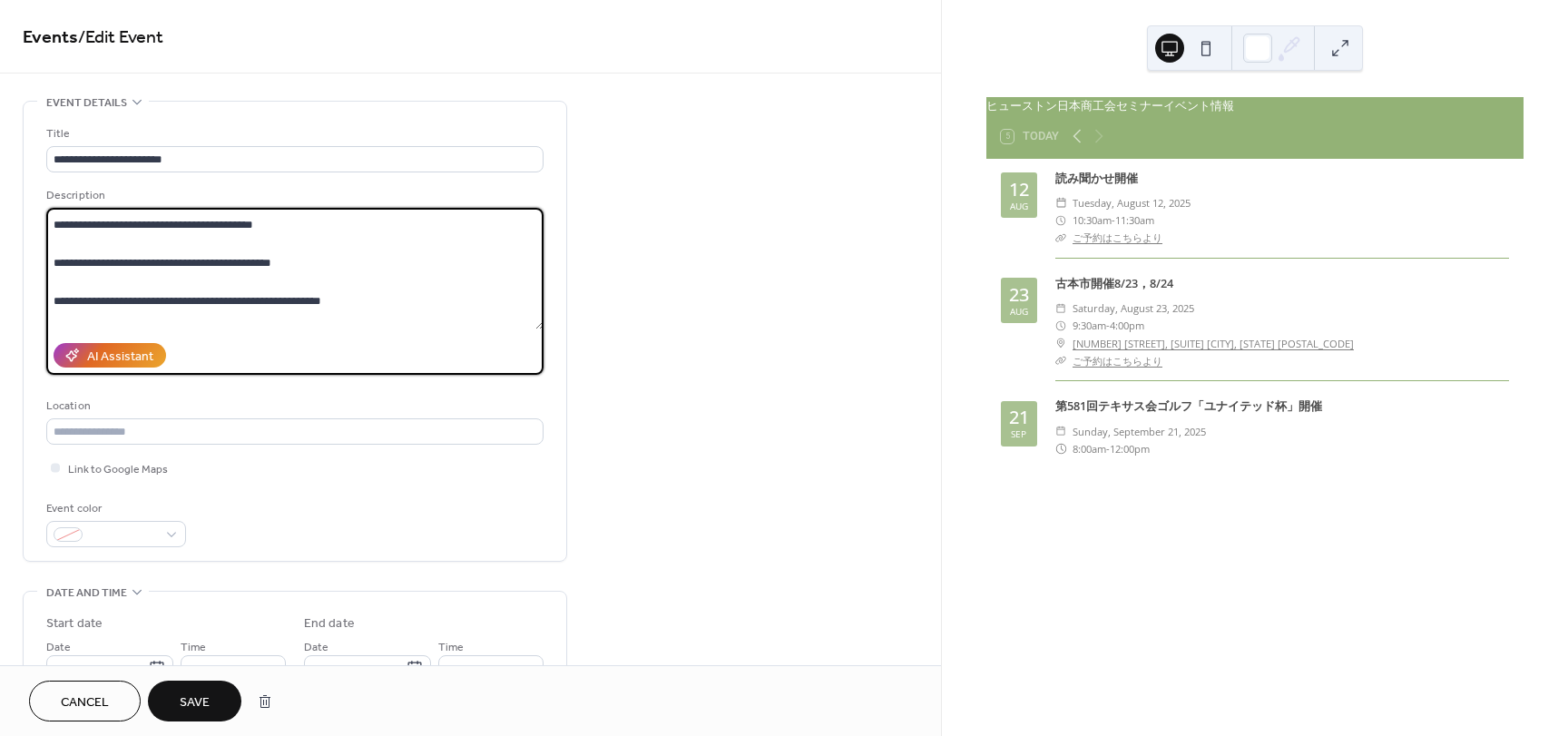 scroll, scrollTop: 91, scrollLeft: 0, axis: vertical 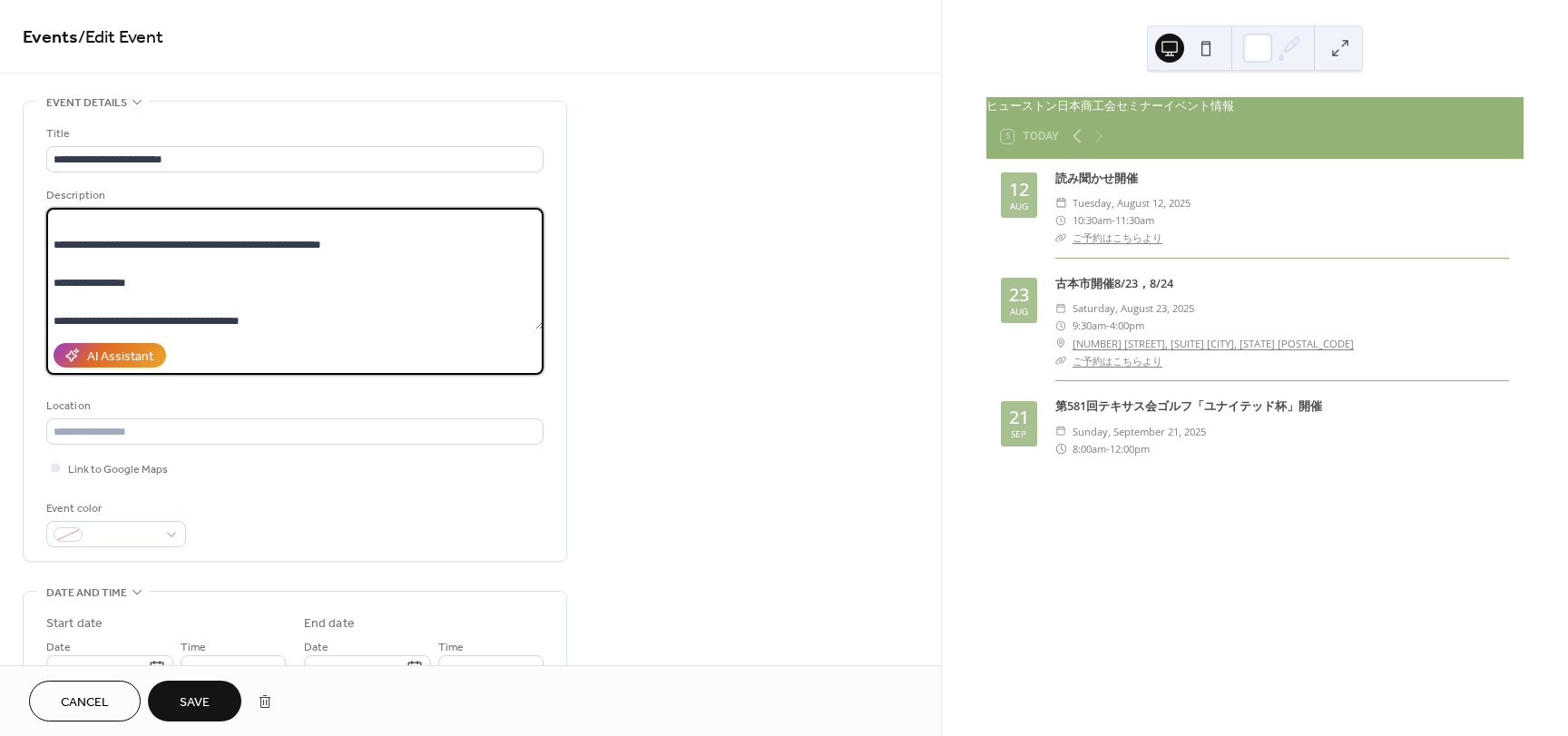 click on "**********" at bounding box center [295, 269] 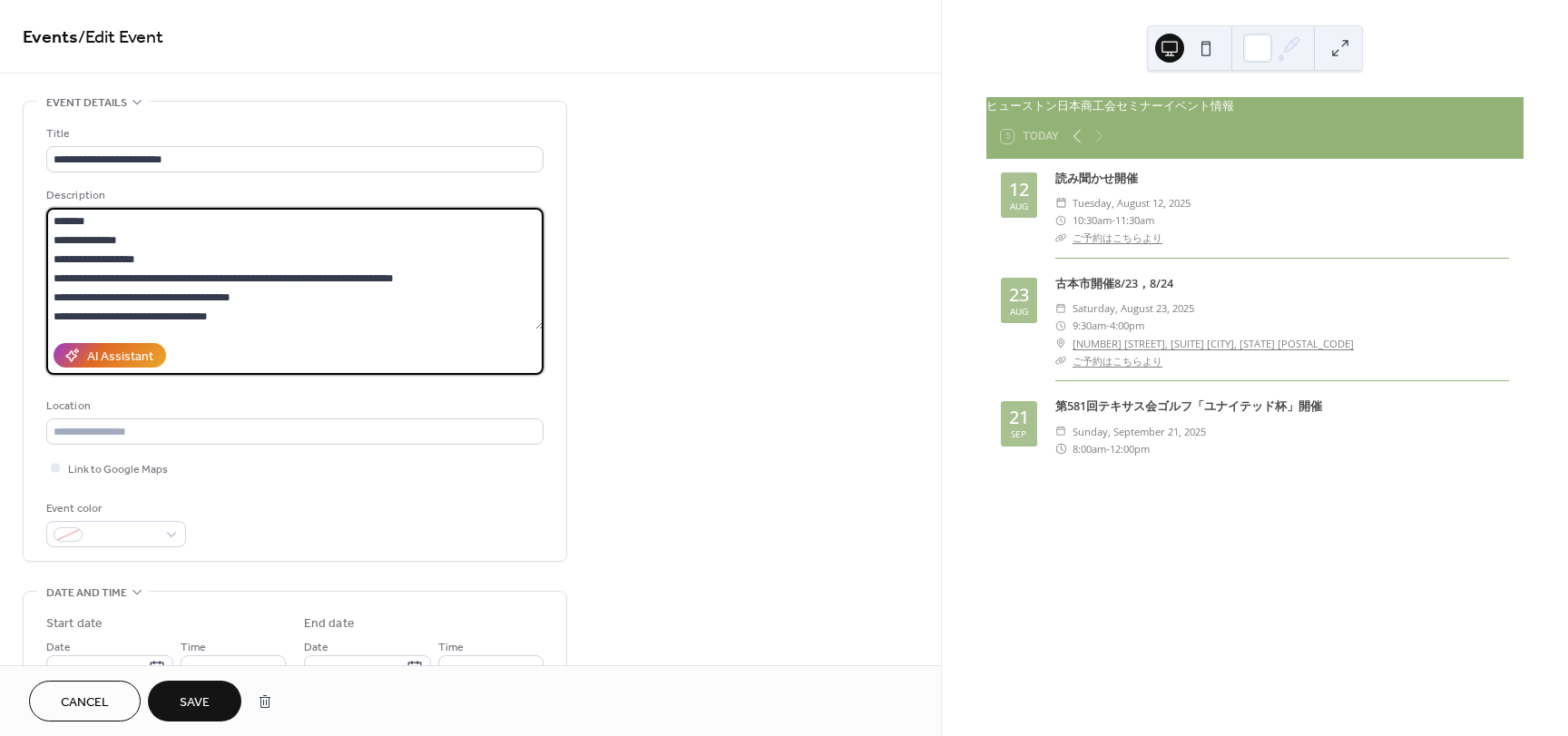 scroll, scrollTop: 172, scrollLeft: 0, axis: vertical 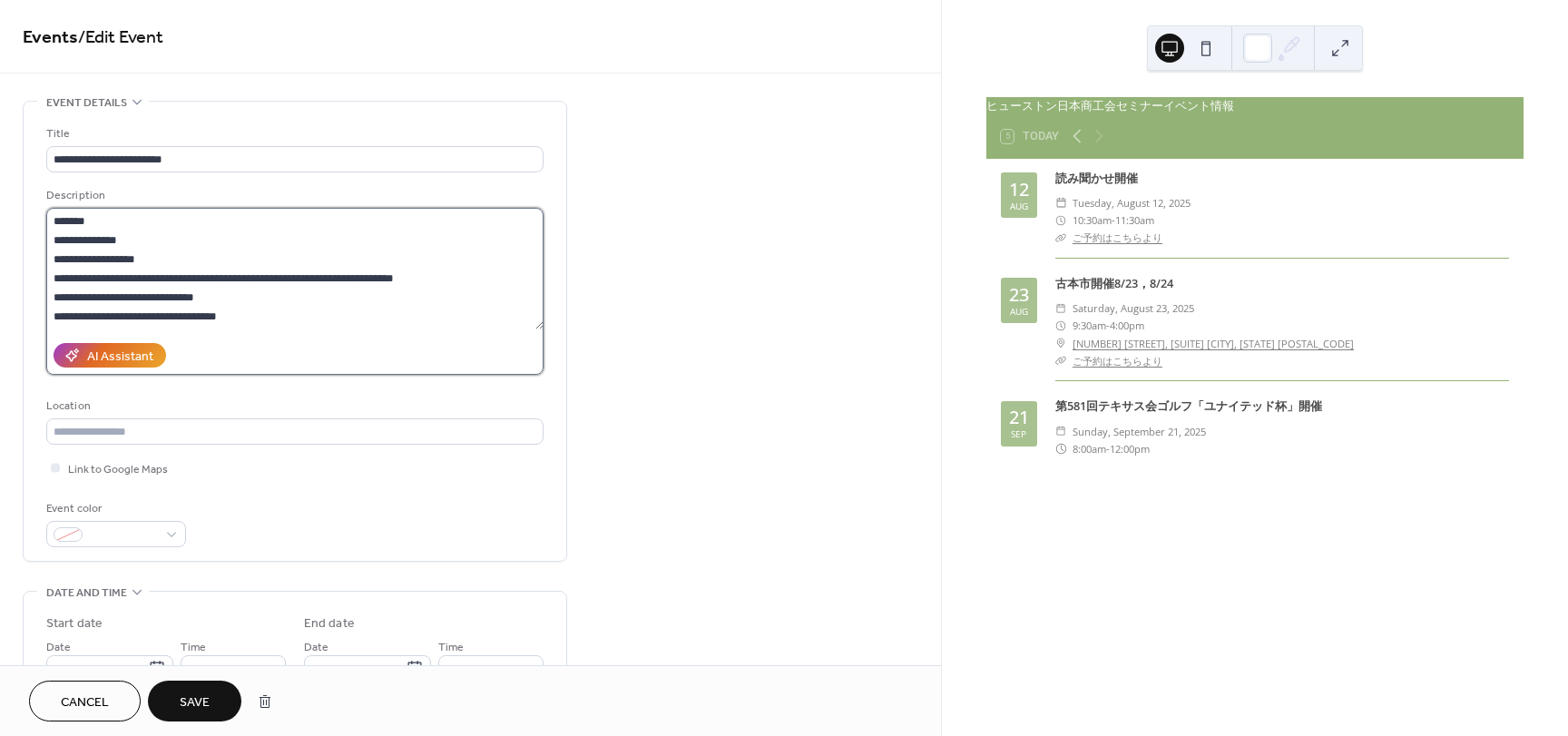 click on "**********" at bounding box center (295, 269) 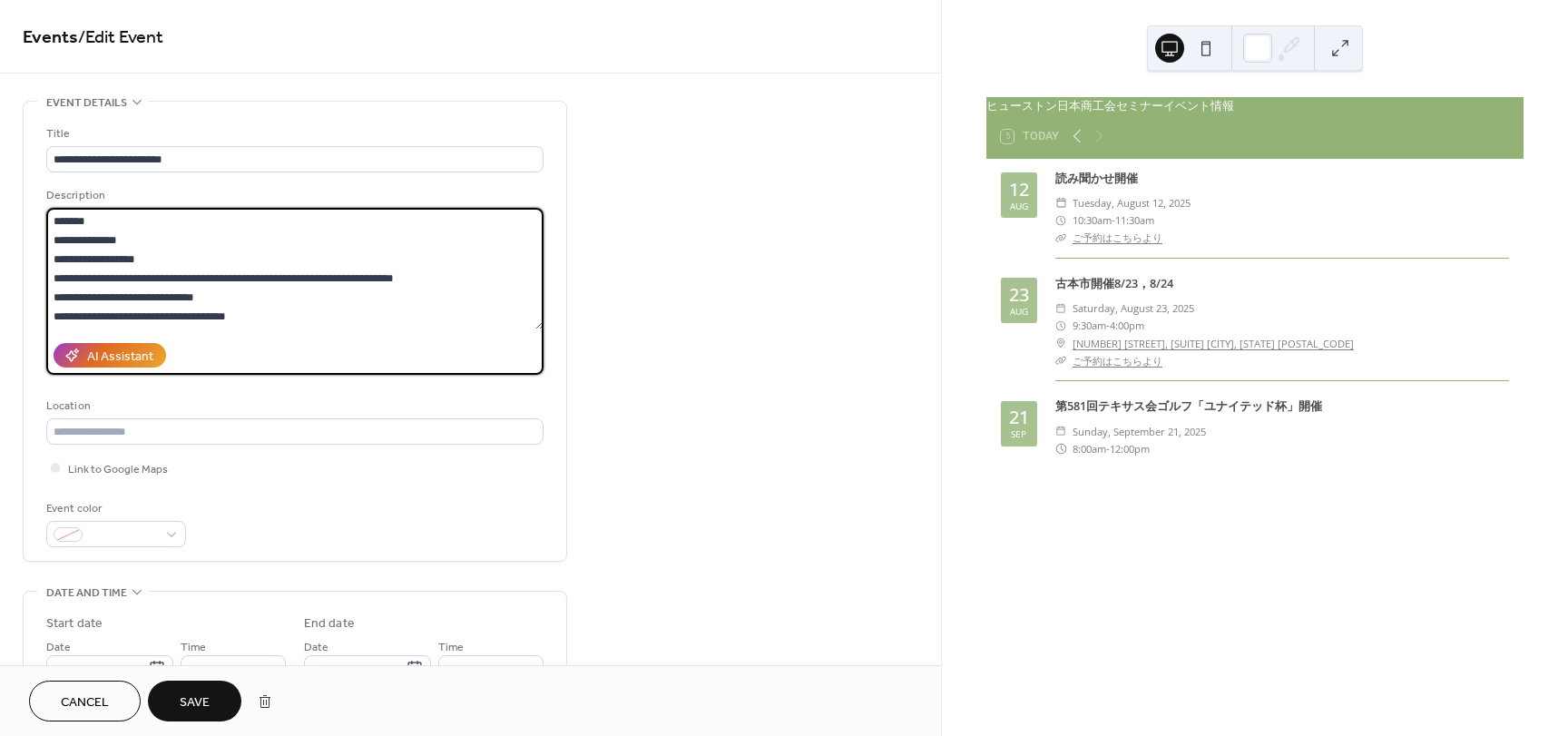 paste on "**********" 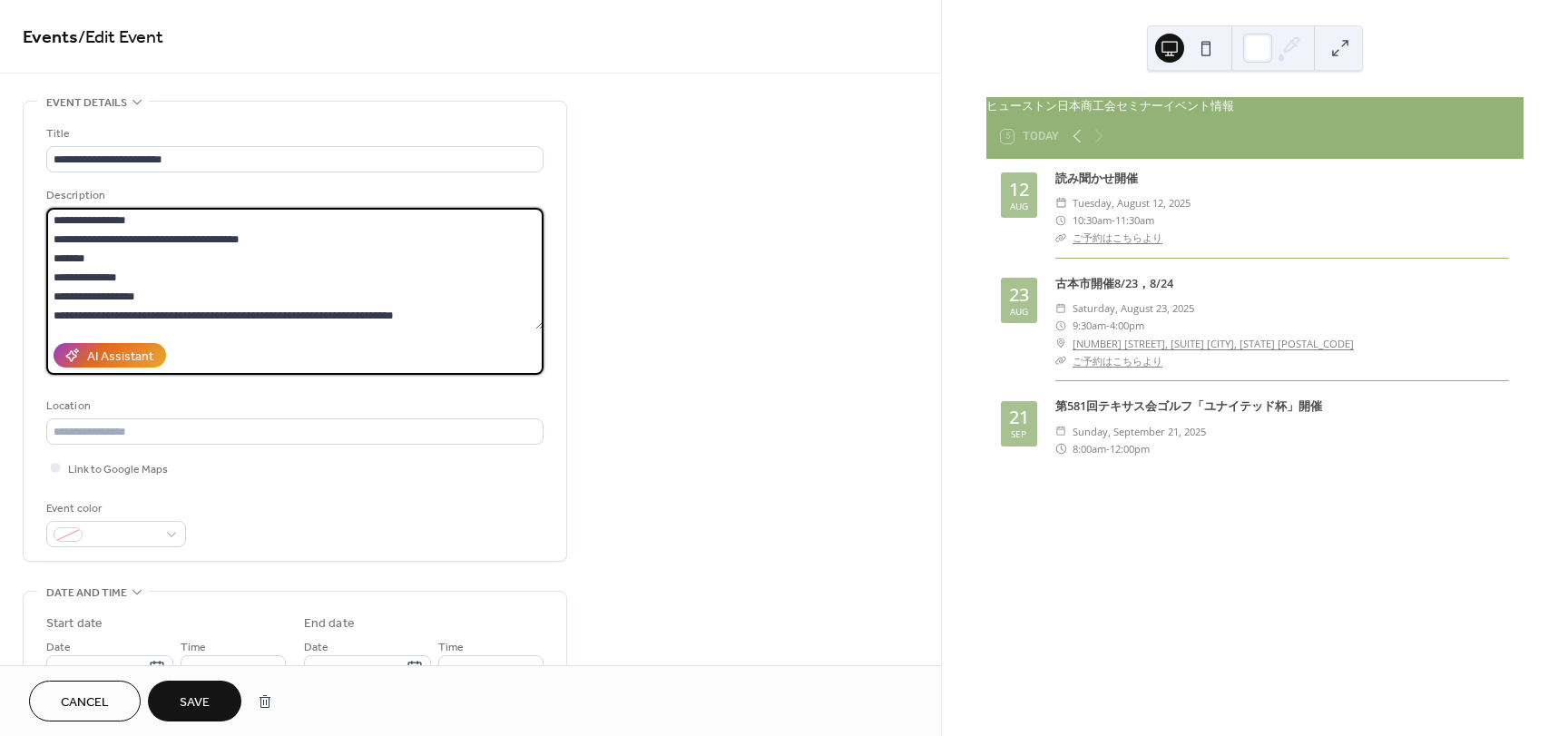 scroll, scrollTop: 225, scrollLeft: 0, axis: vertical 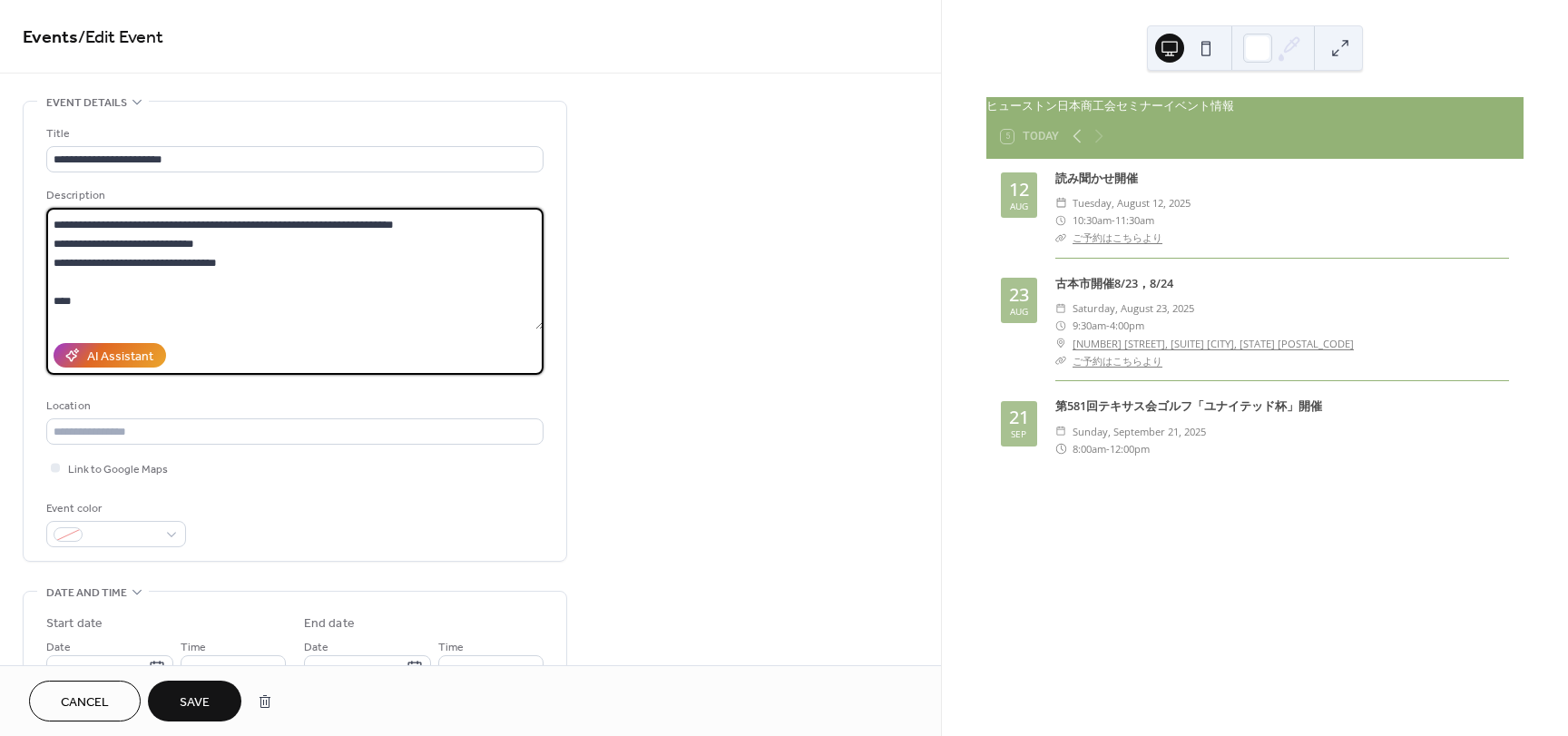 click on "**********" at bounding box center [295, 269] 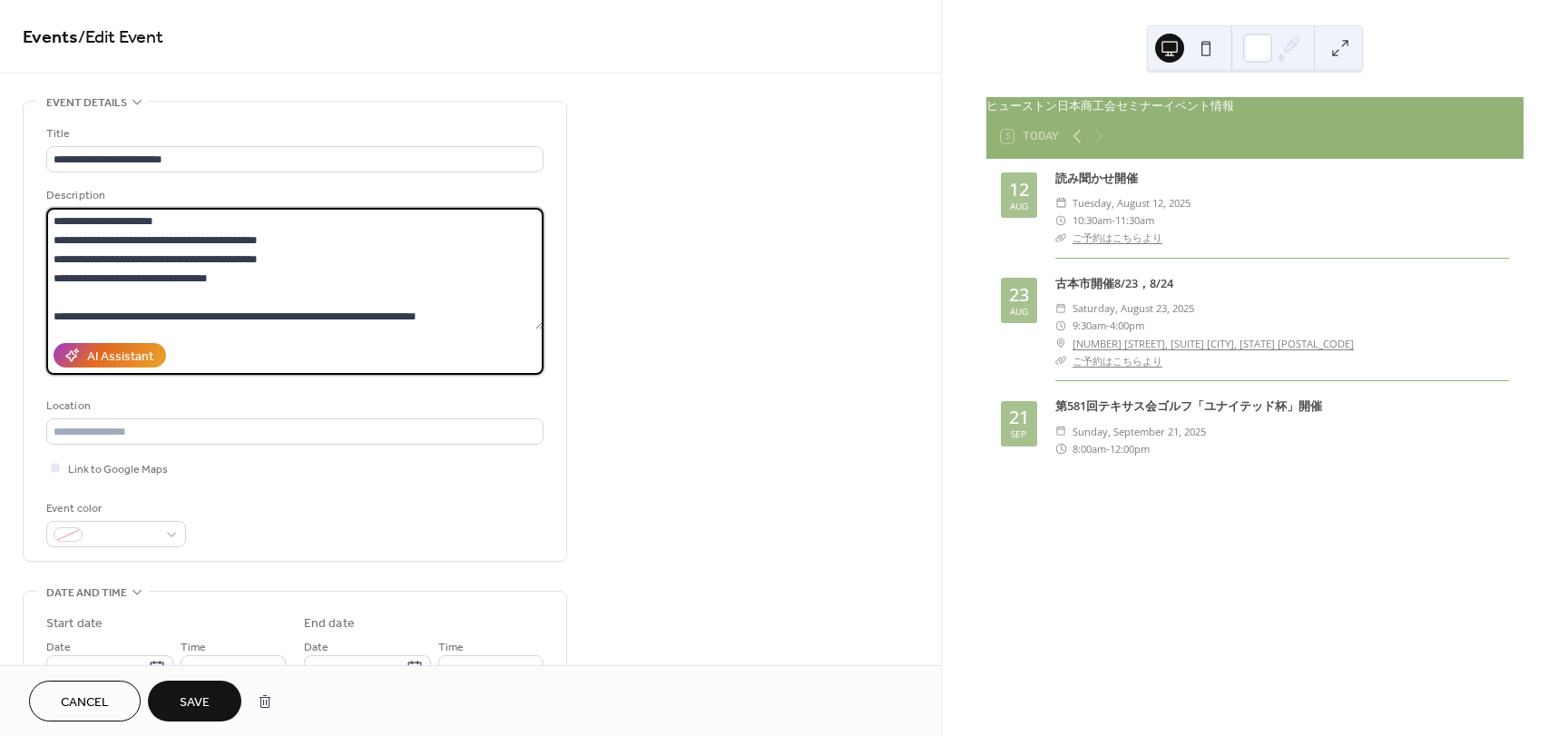 scroll, scrollTop: 455, scrollLeft: 0, axis: vertical 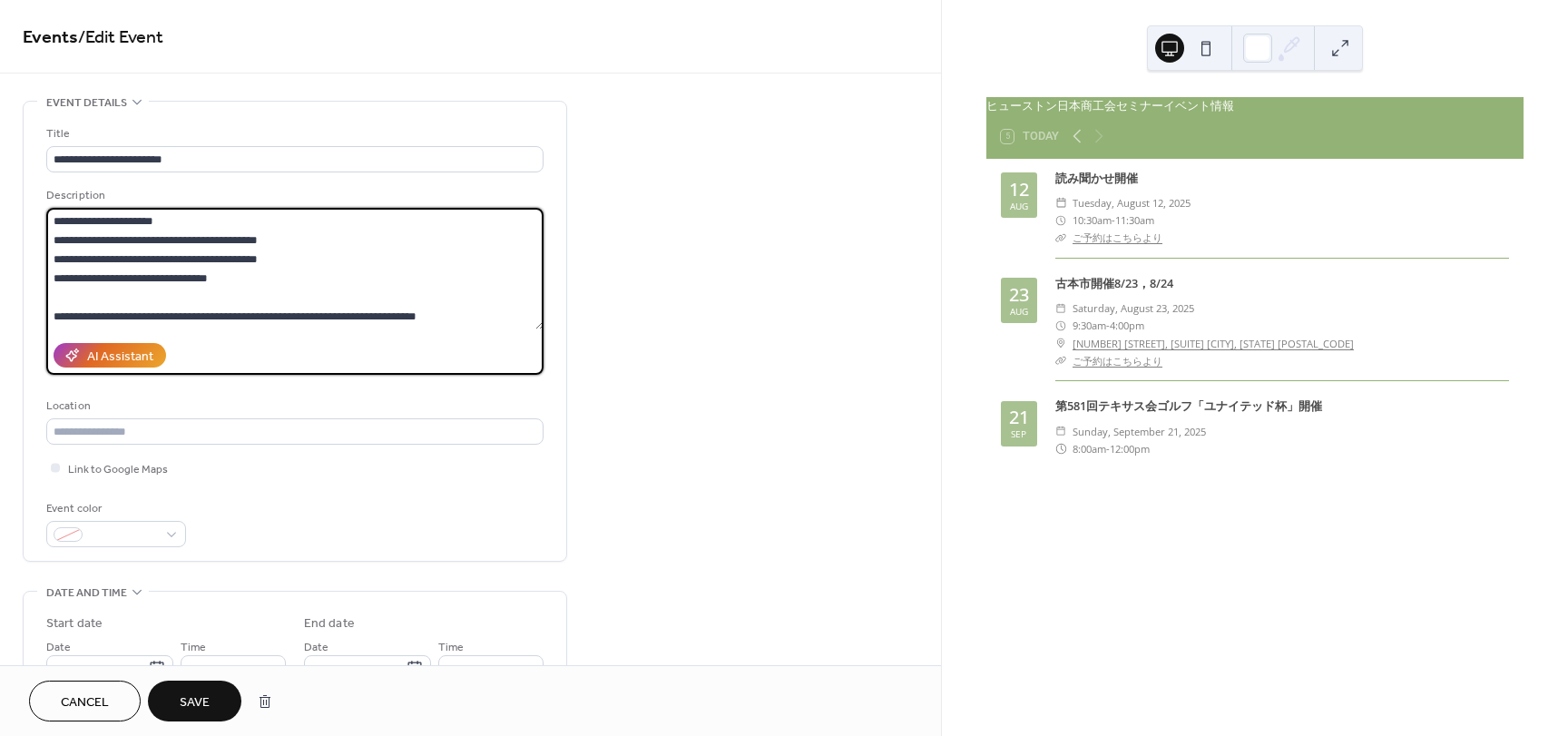 click on "**********" at bounding box center [295, 269] 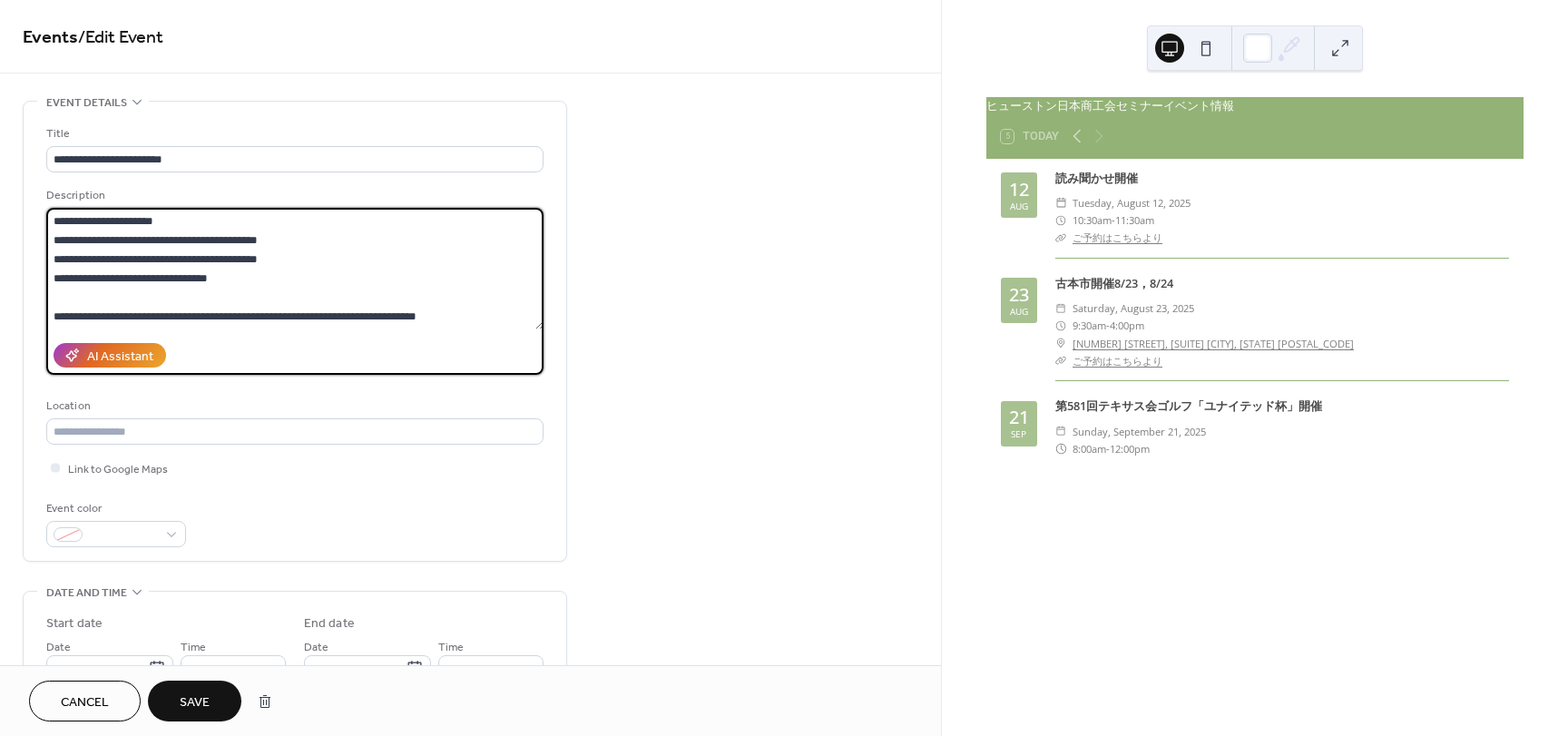 type on "**********" 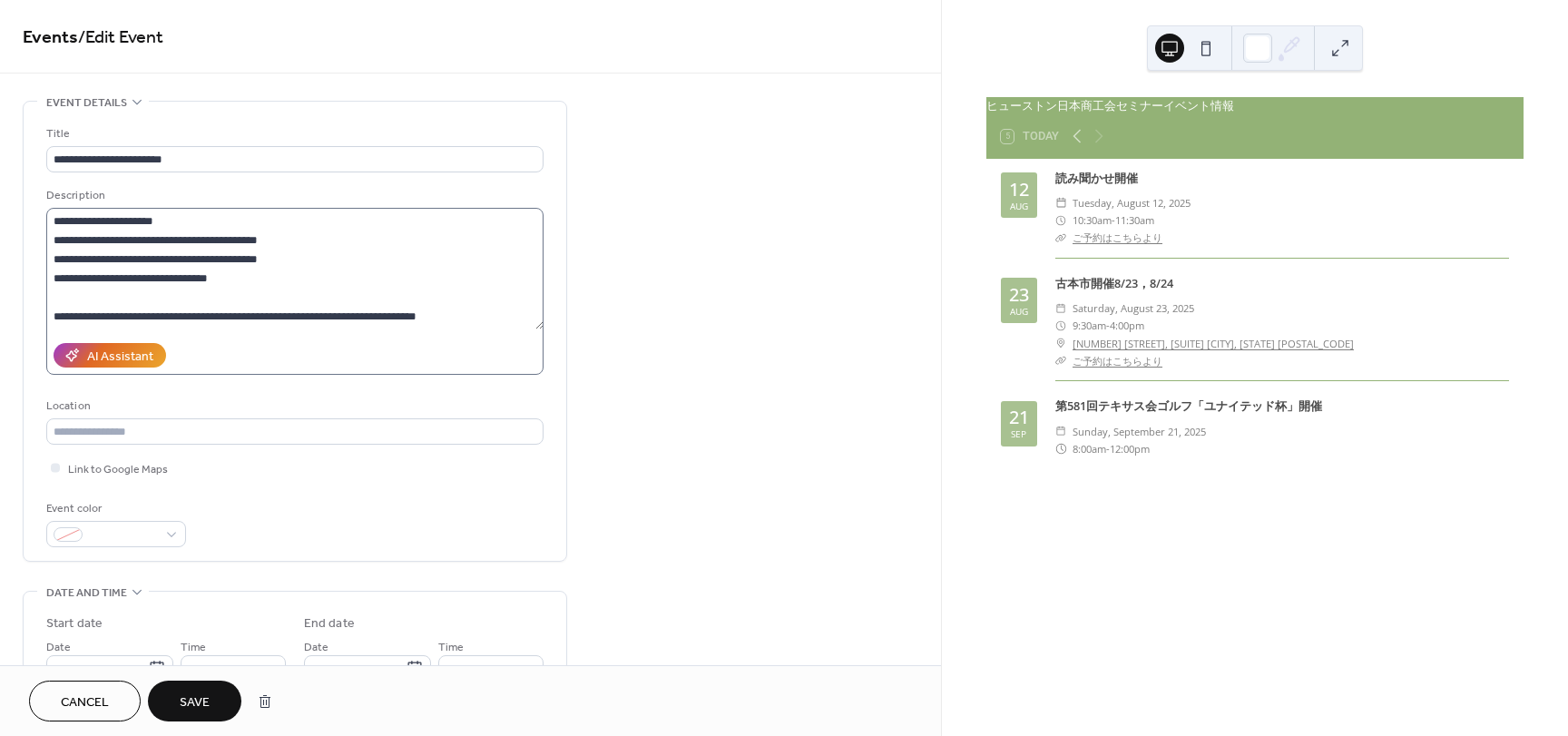 type 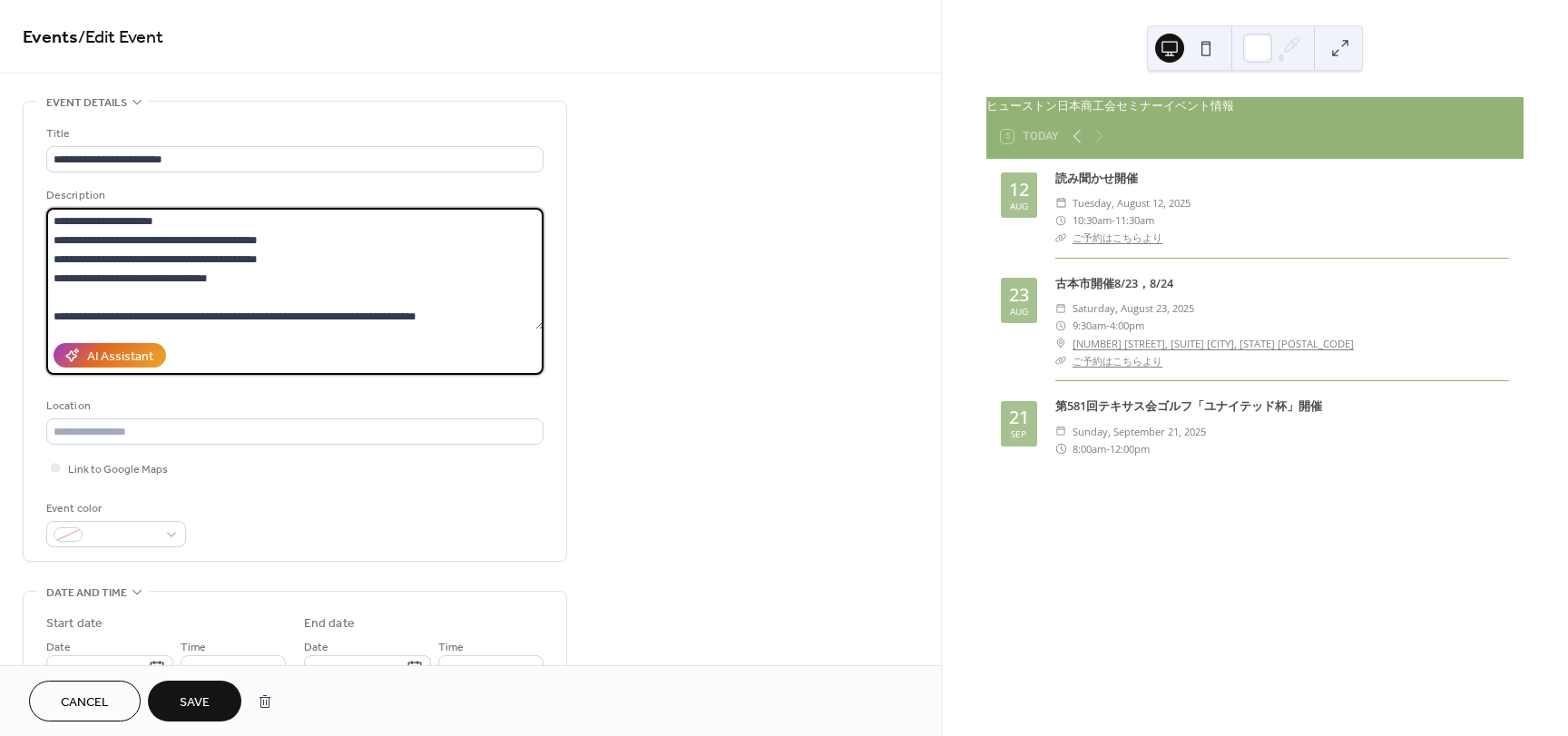 click on "**********" at bounding box center (295, 269) 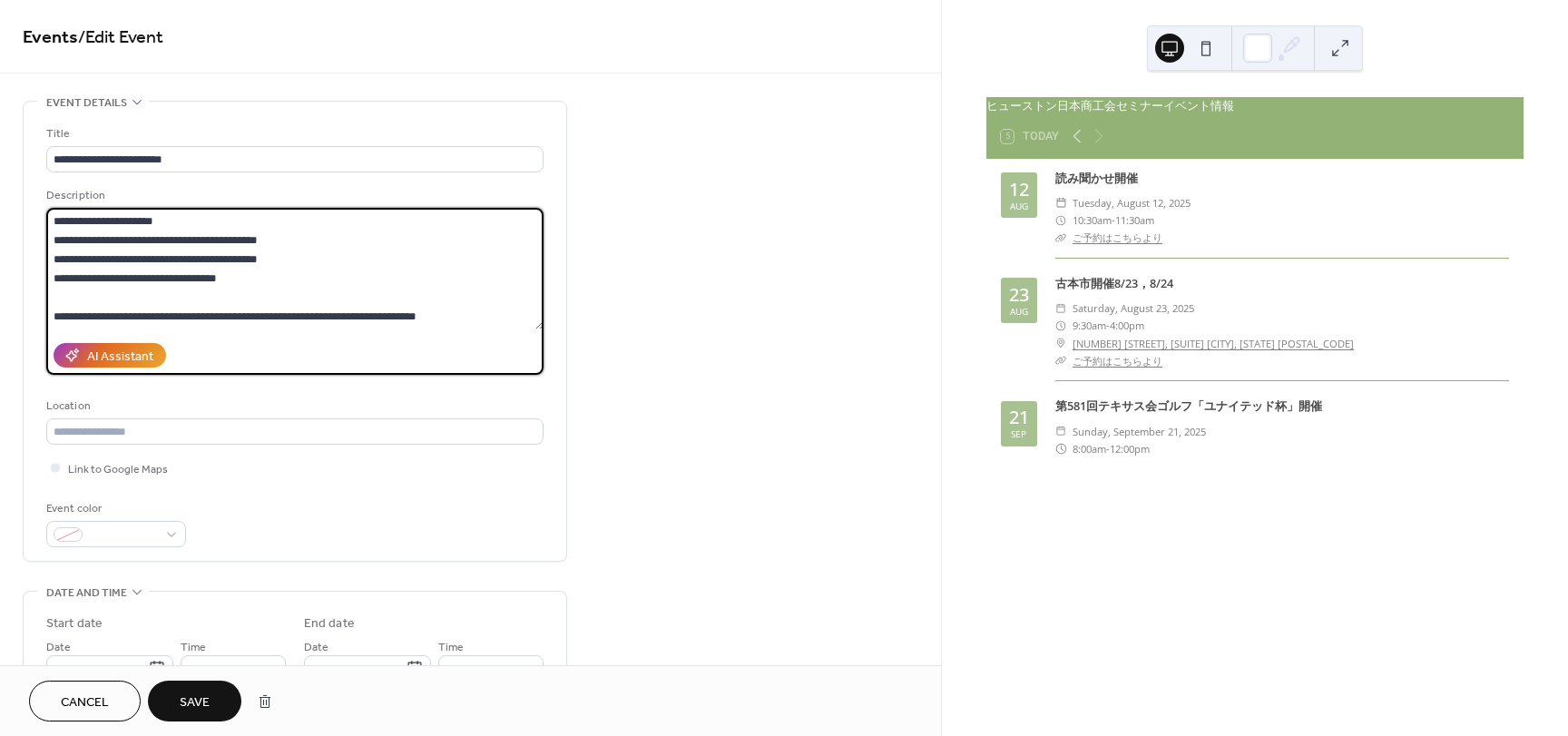 click on "**********" at bounding box center [295, 269] 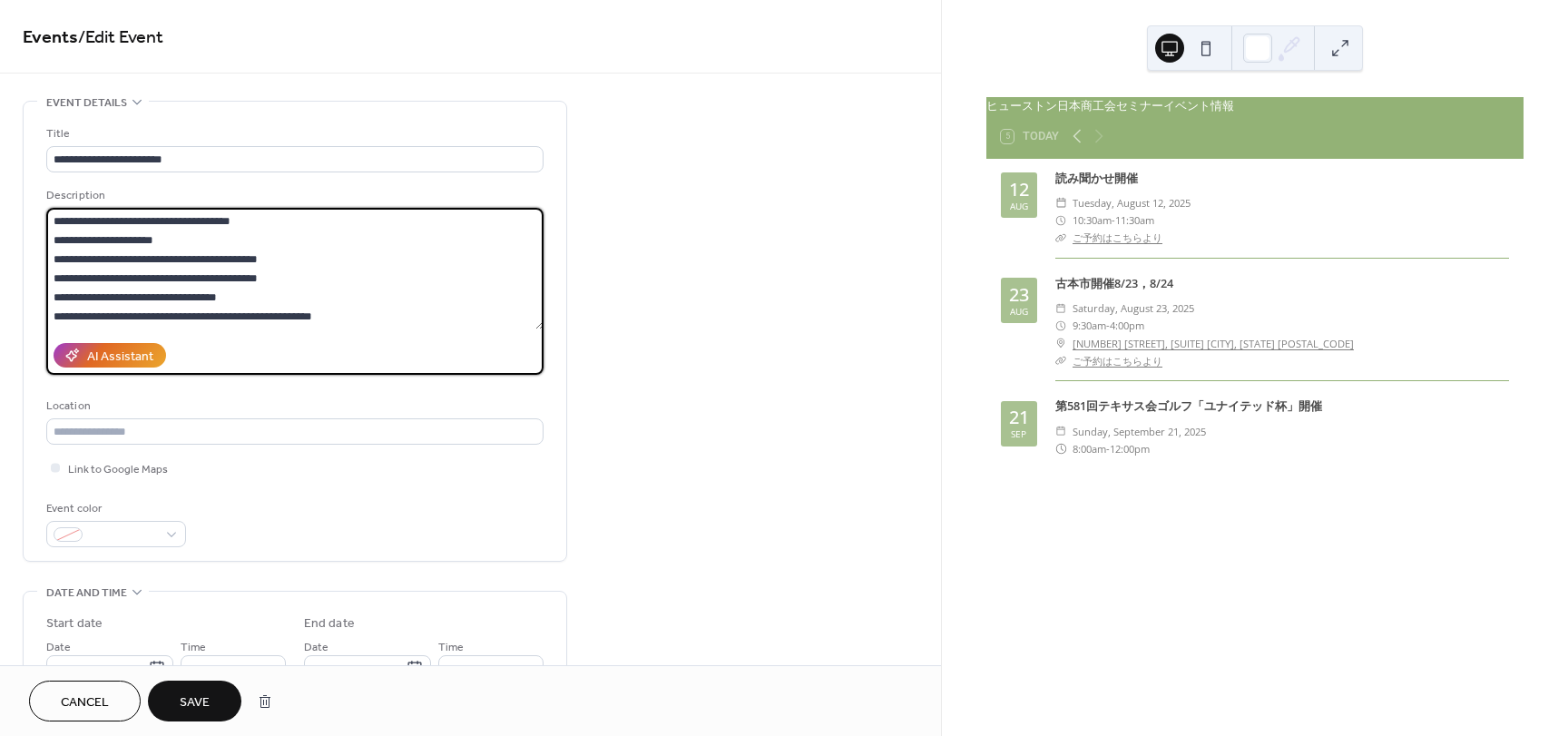 scroll, scrollTop: 438, scrollLeft: 0, axis: vertical 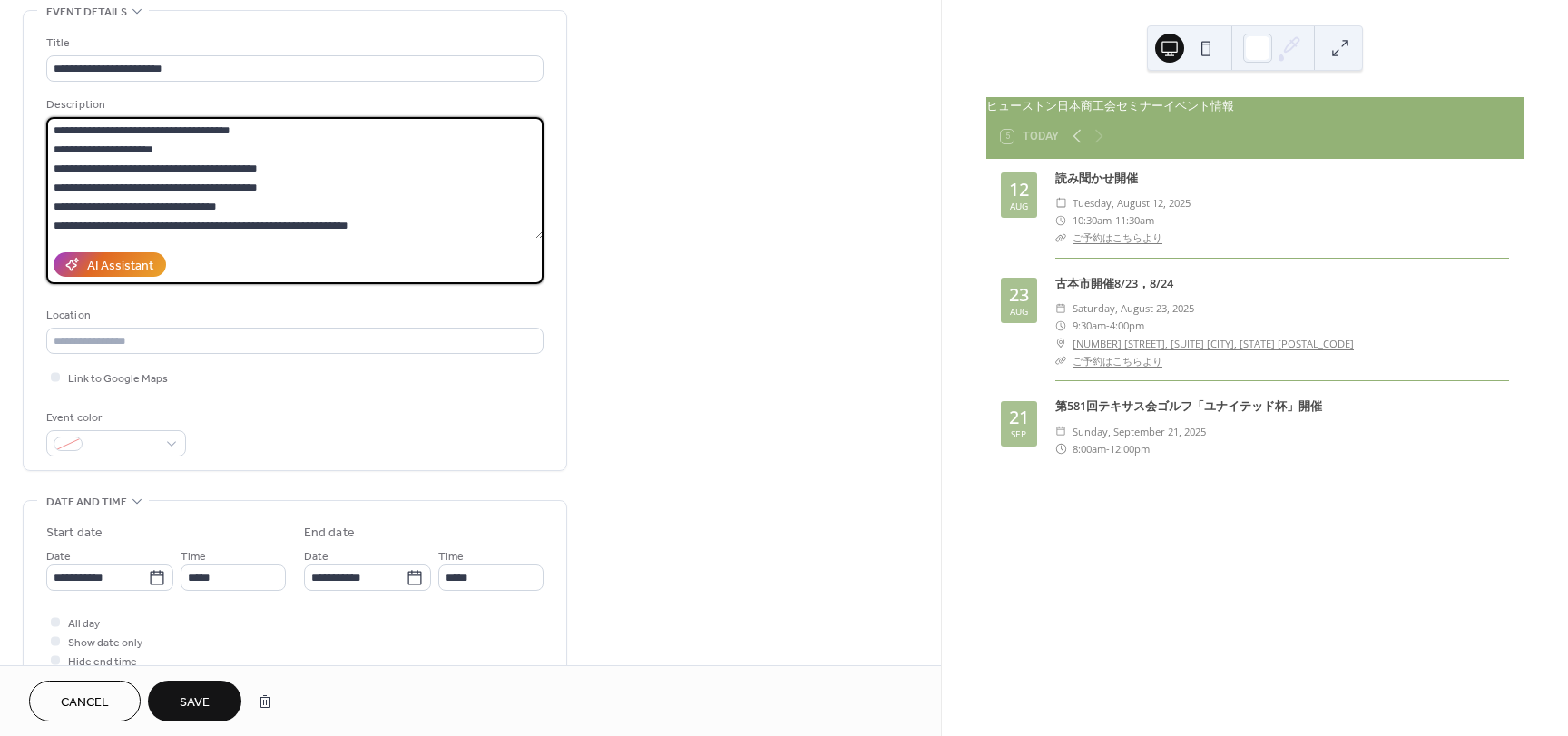 click on "**********" at bounding box center [295, 178] 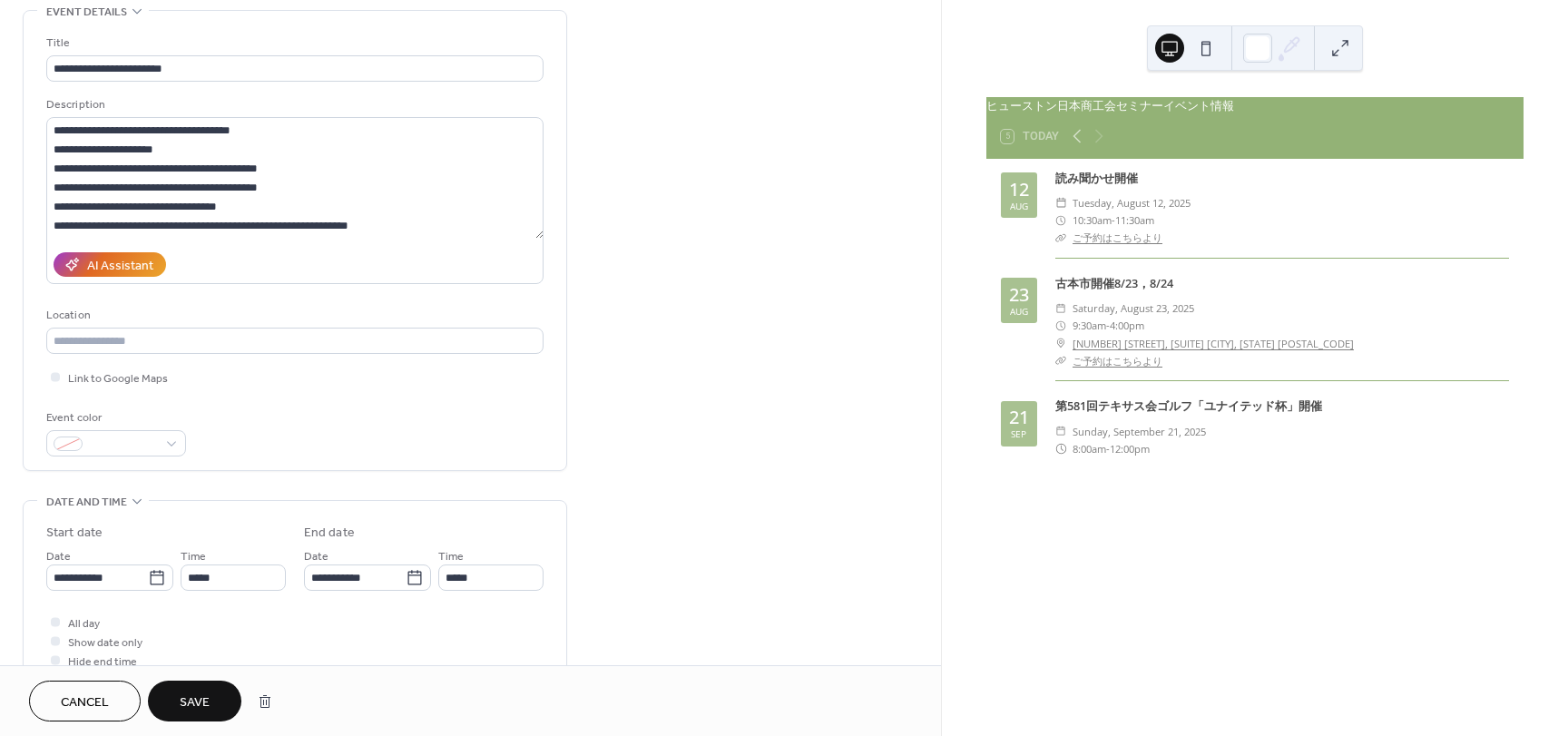 click on "Save" at bounding box center [194, 702] 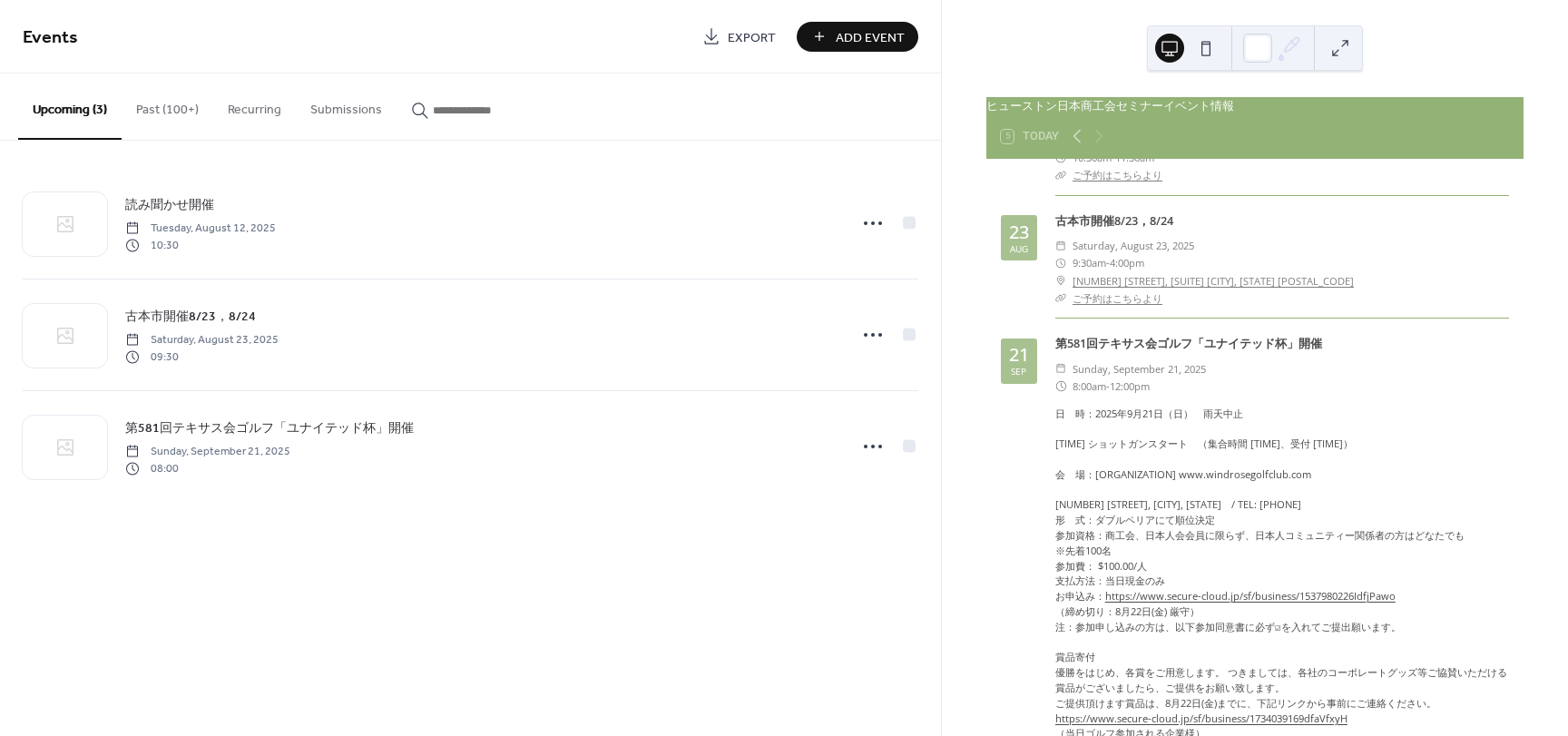 scroll, scrollTop: 103, scrollLeft: 0, axis: vertical 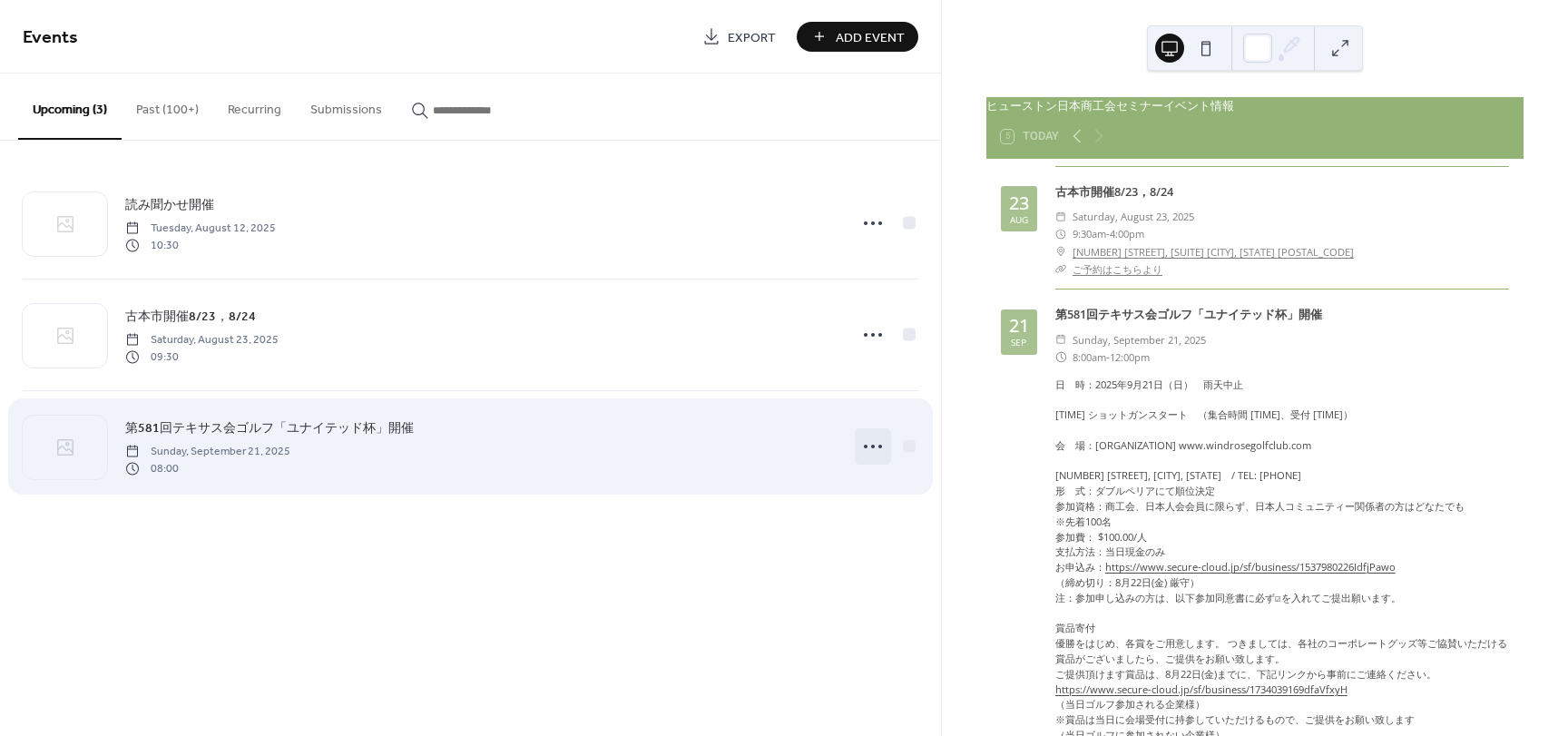 click 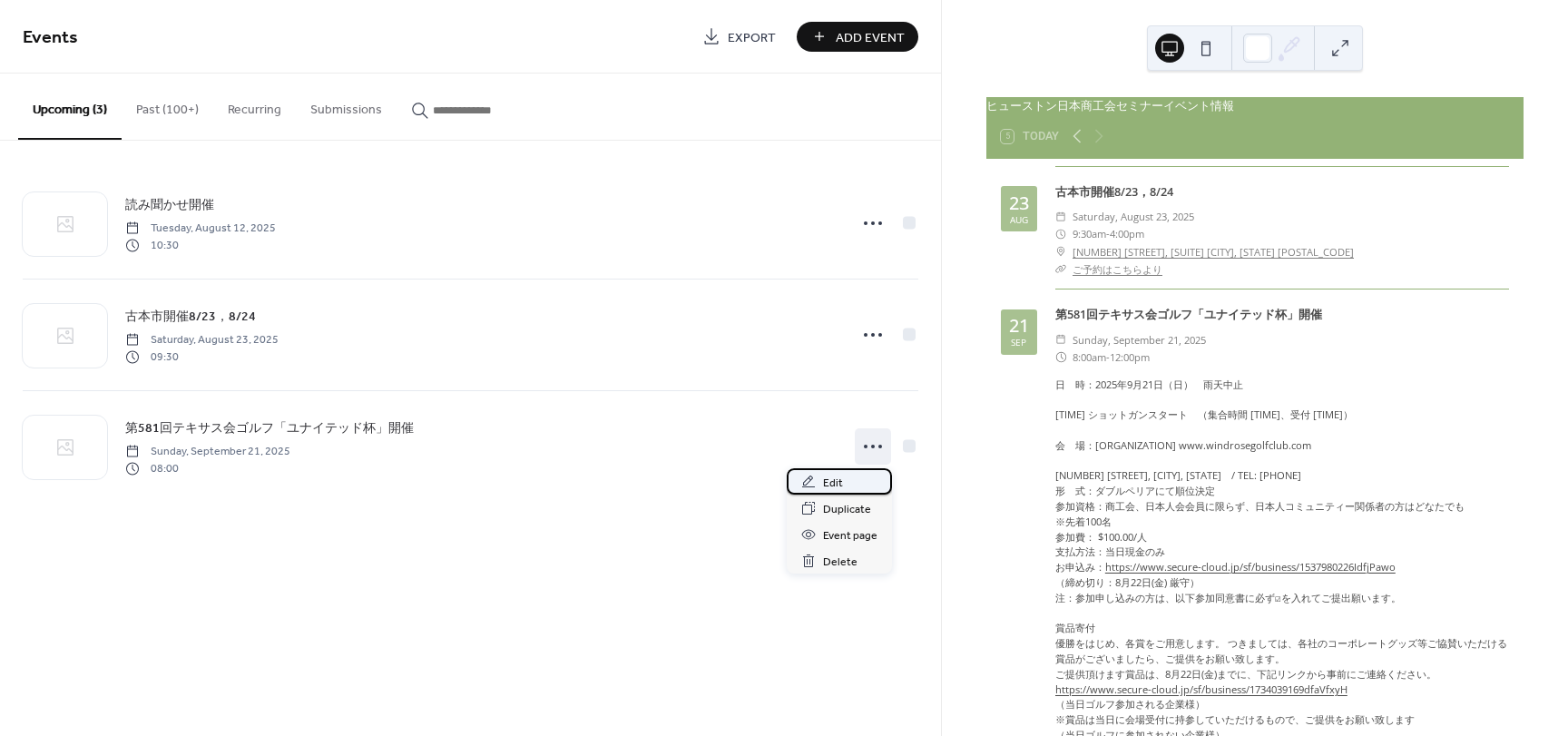 click on "Edit" at bounding box center (833, 483) 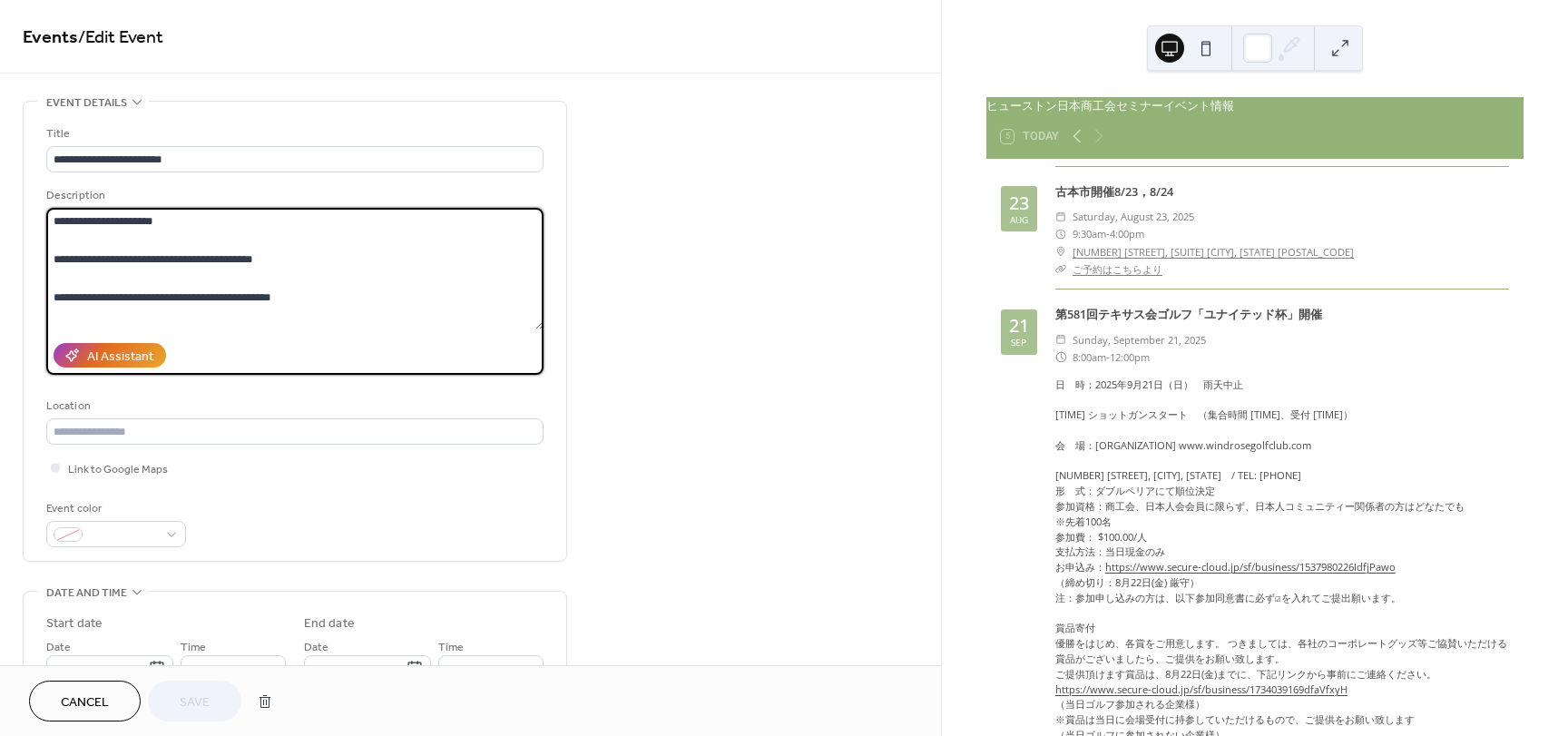 click on "**********" at bounding box center (295, 269) 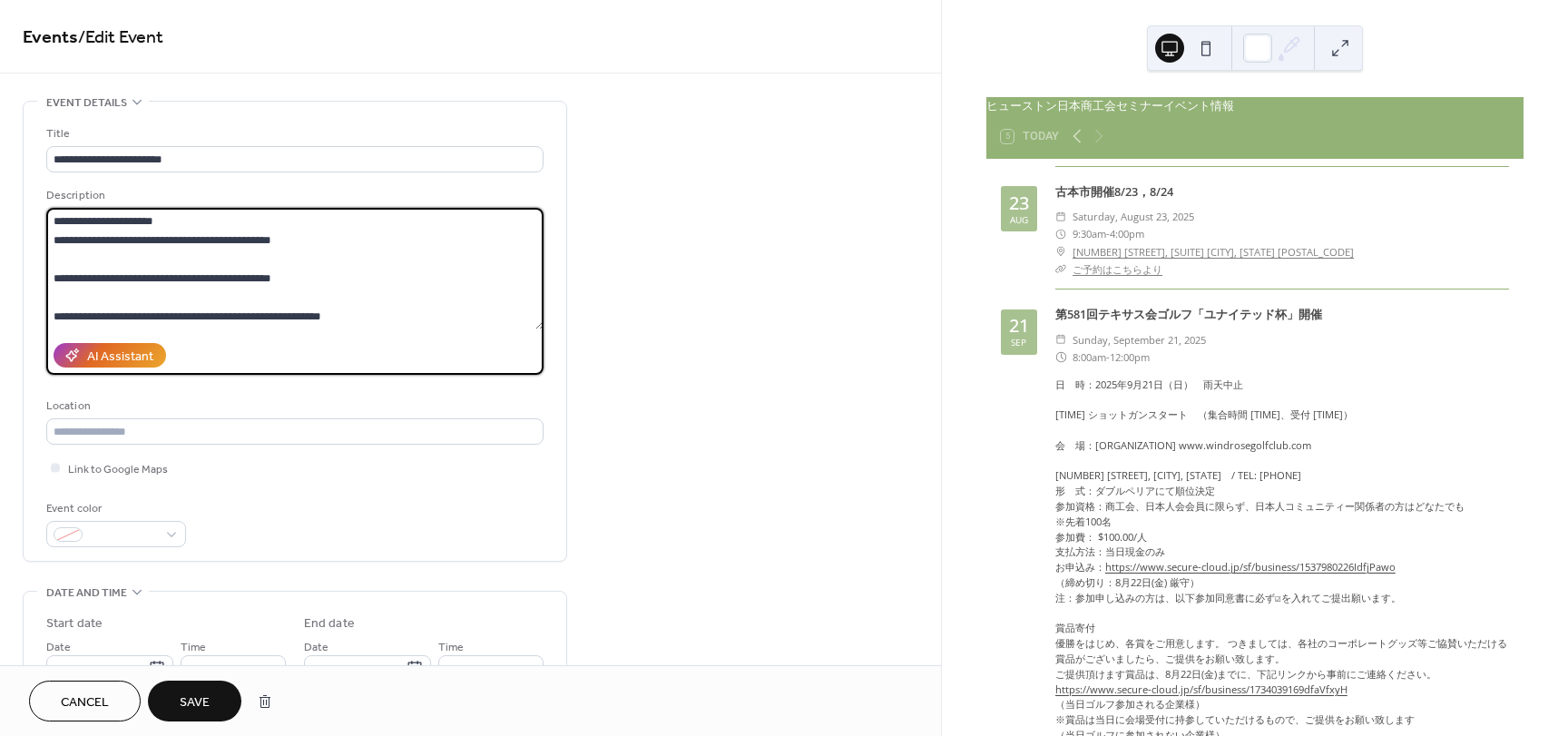 click on "**********" at bounding box center [295, 269] 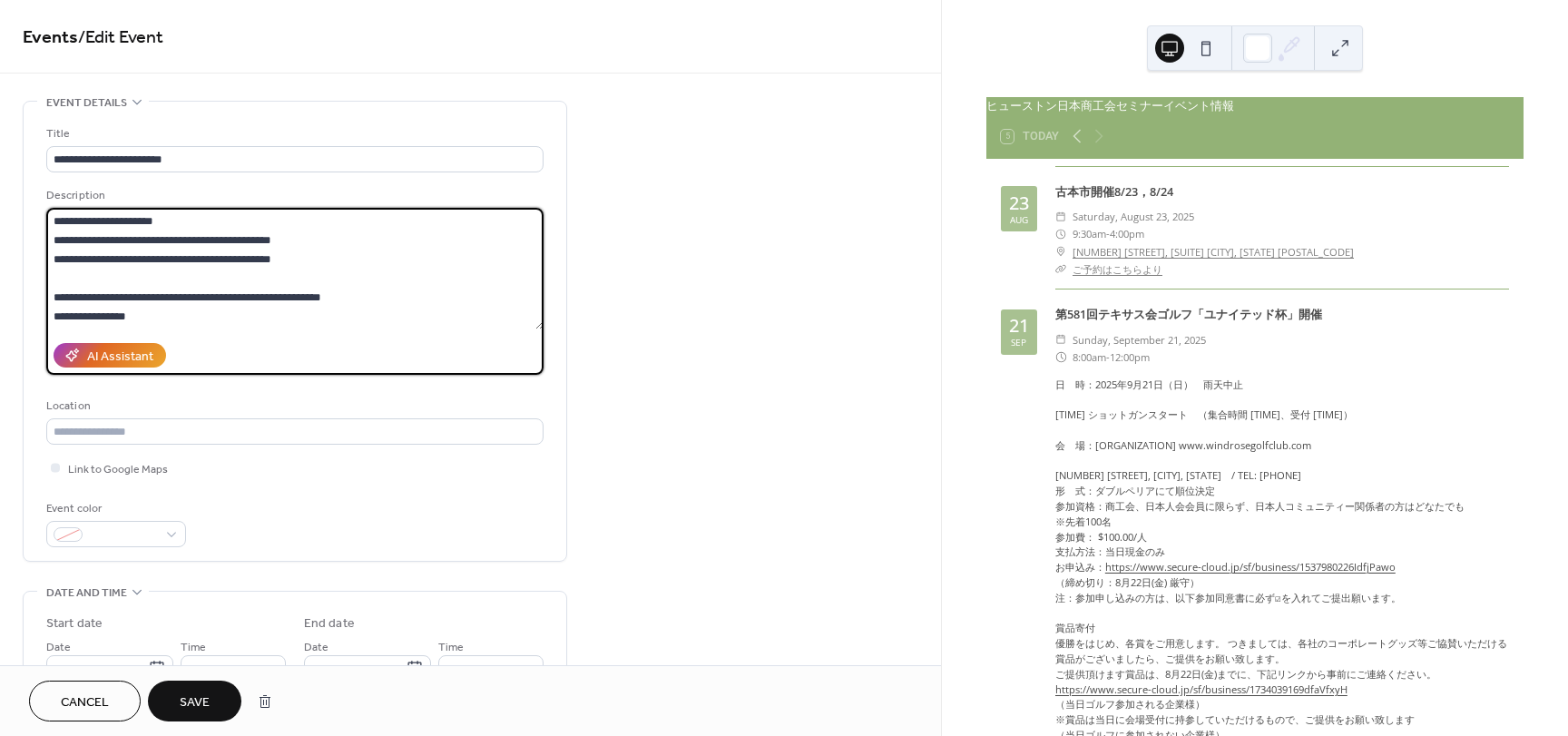 click on "**********" at bounding box center (295, 269) 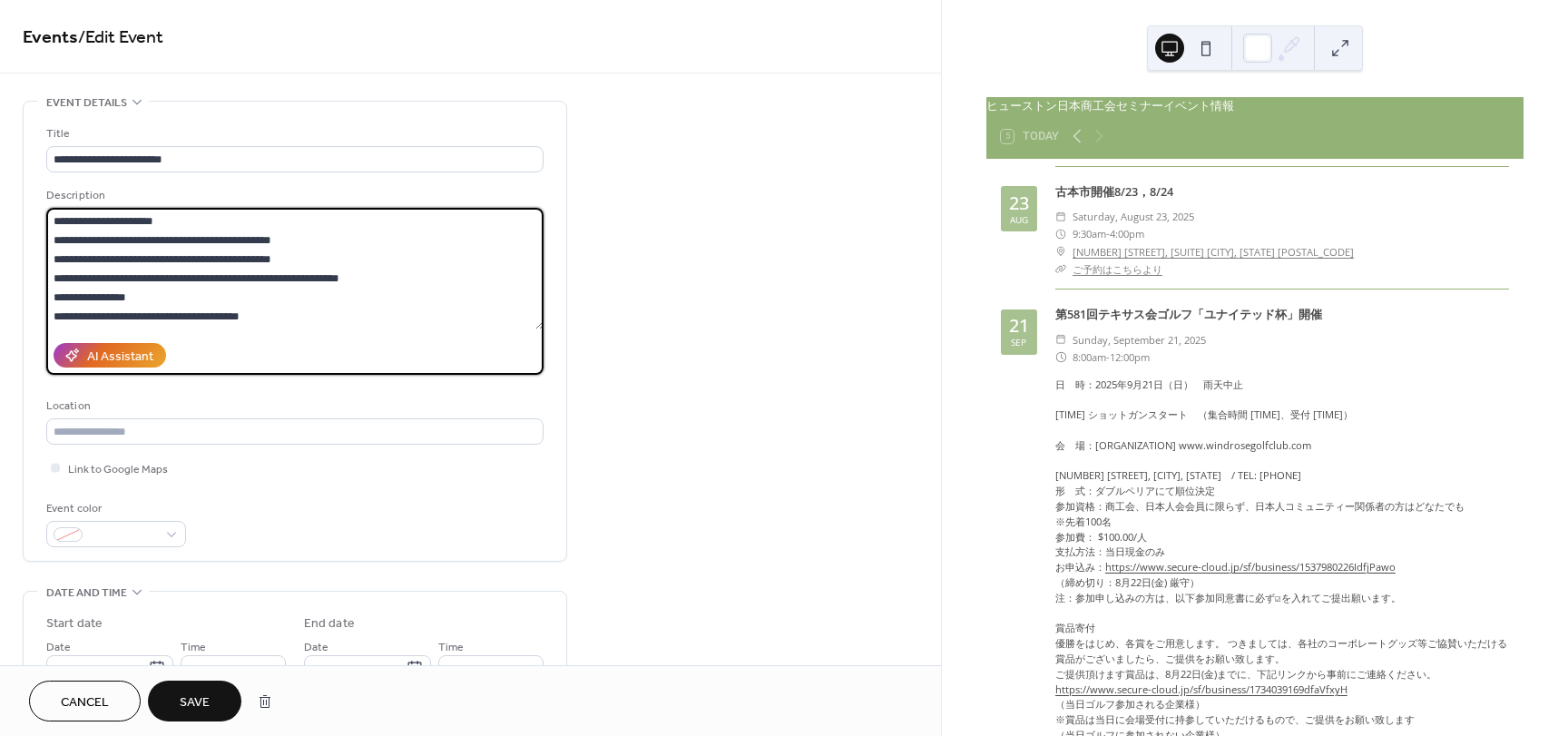 scroll, scrollTop: 91, scrollLeft: 0, axis: vertical 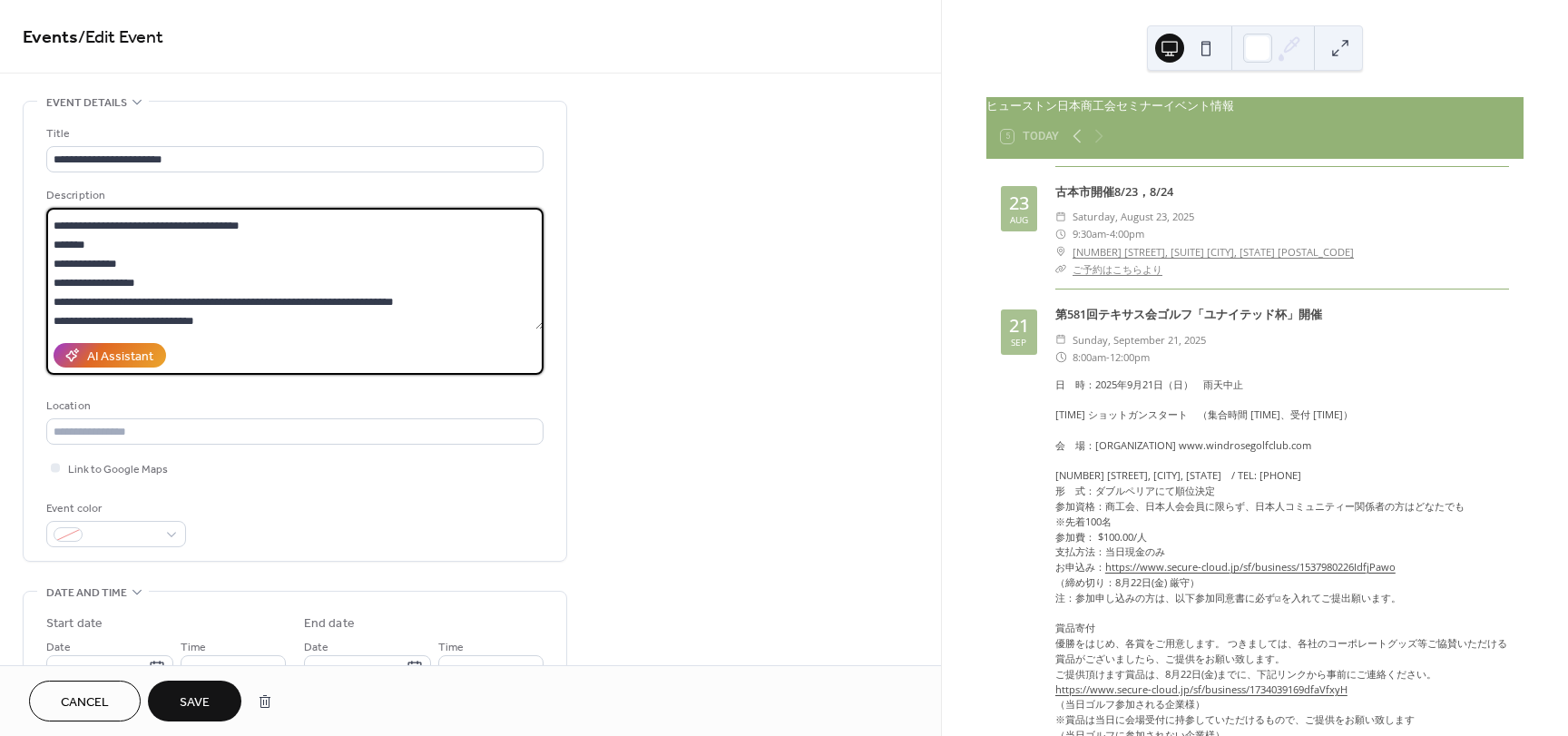 click on "**********" at bounding box center (295, 269) 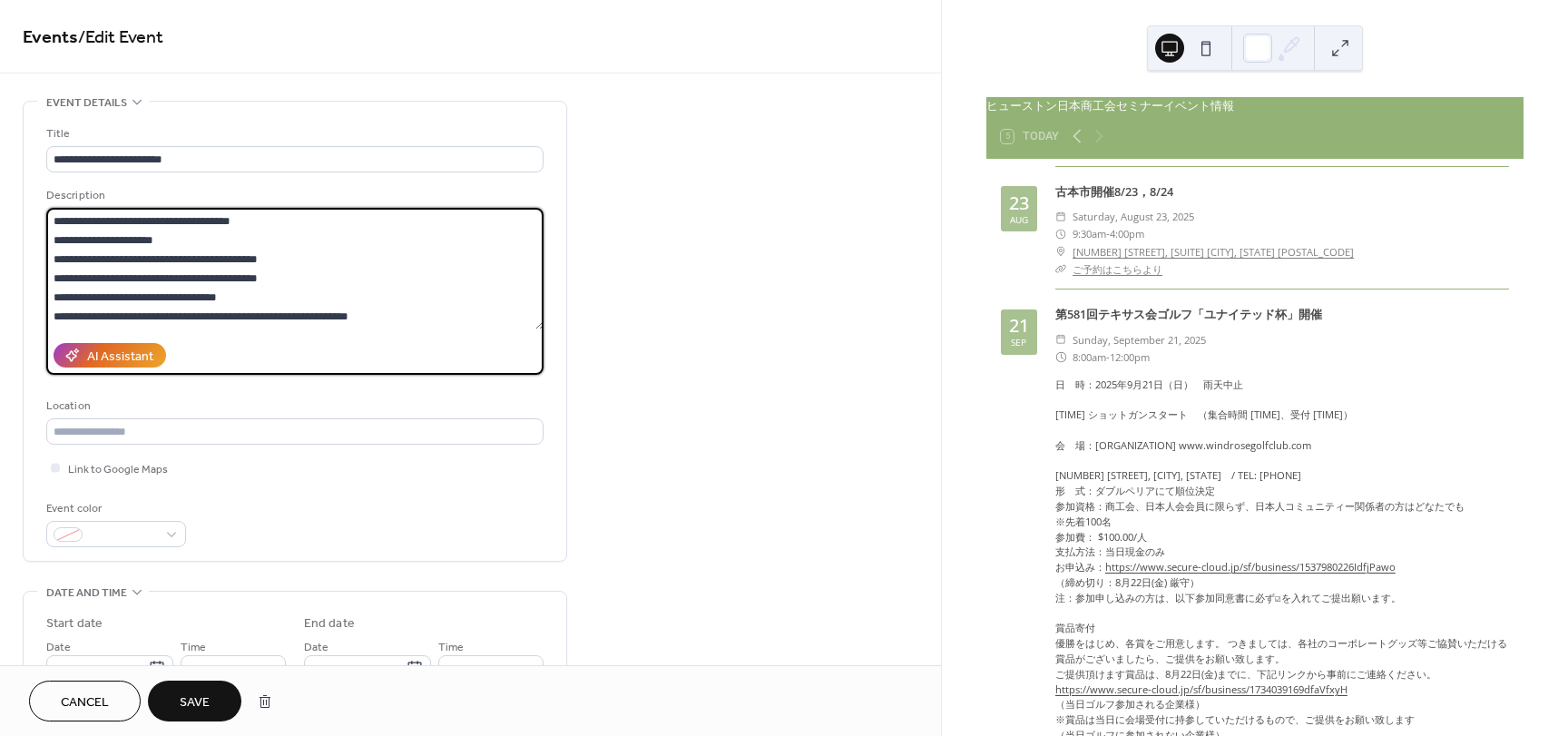 scroll, scrollTop: 381, scrollLeft: 0, axis: vertical 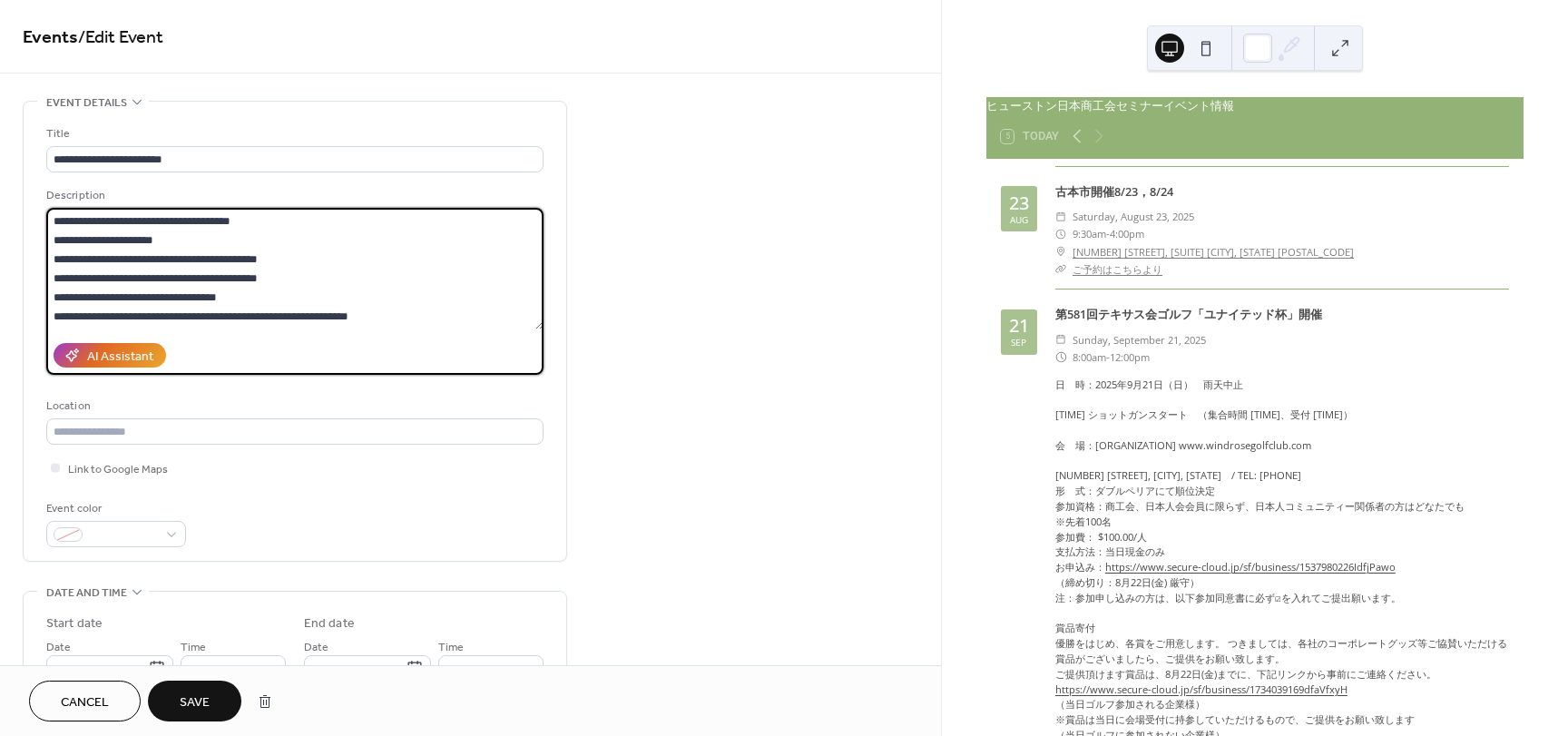 type on "**********" 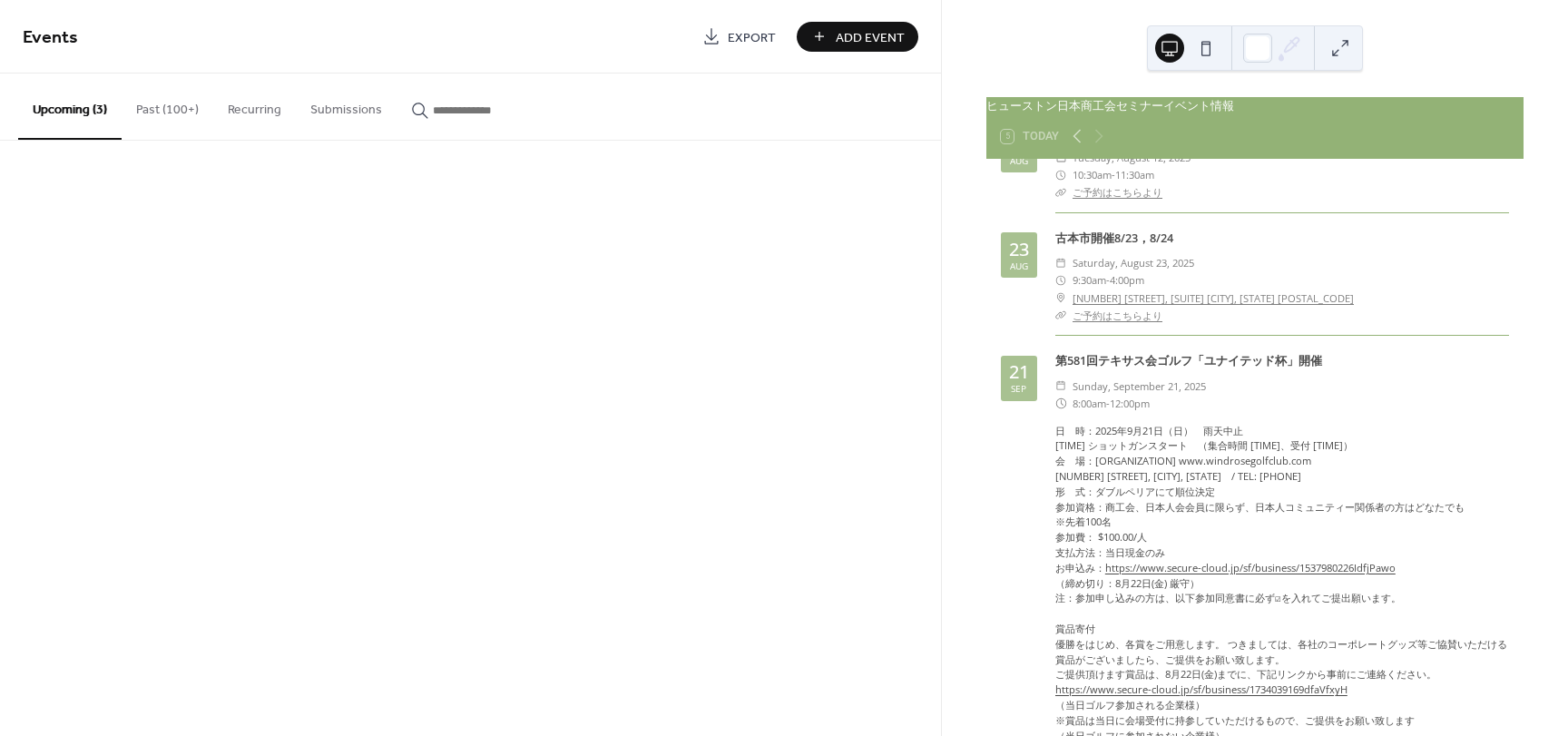 scroll, scrollTop: 56, scrollLeft: 0, axis: vertical 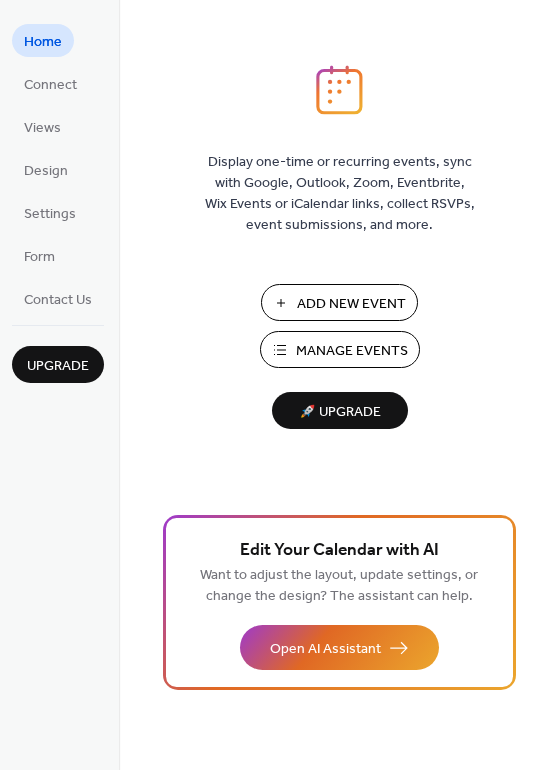 click on "Add New Event" at bounding box center (351, 304) 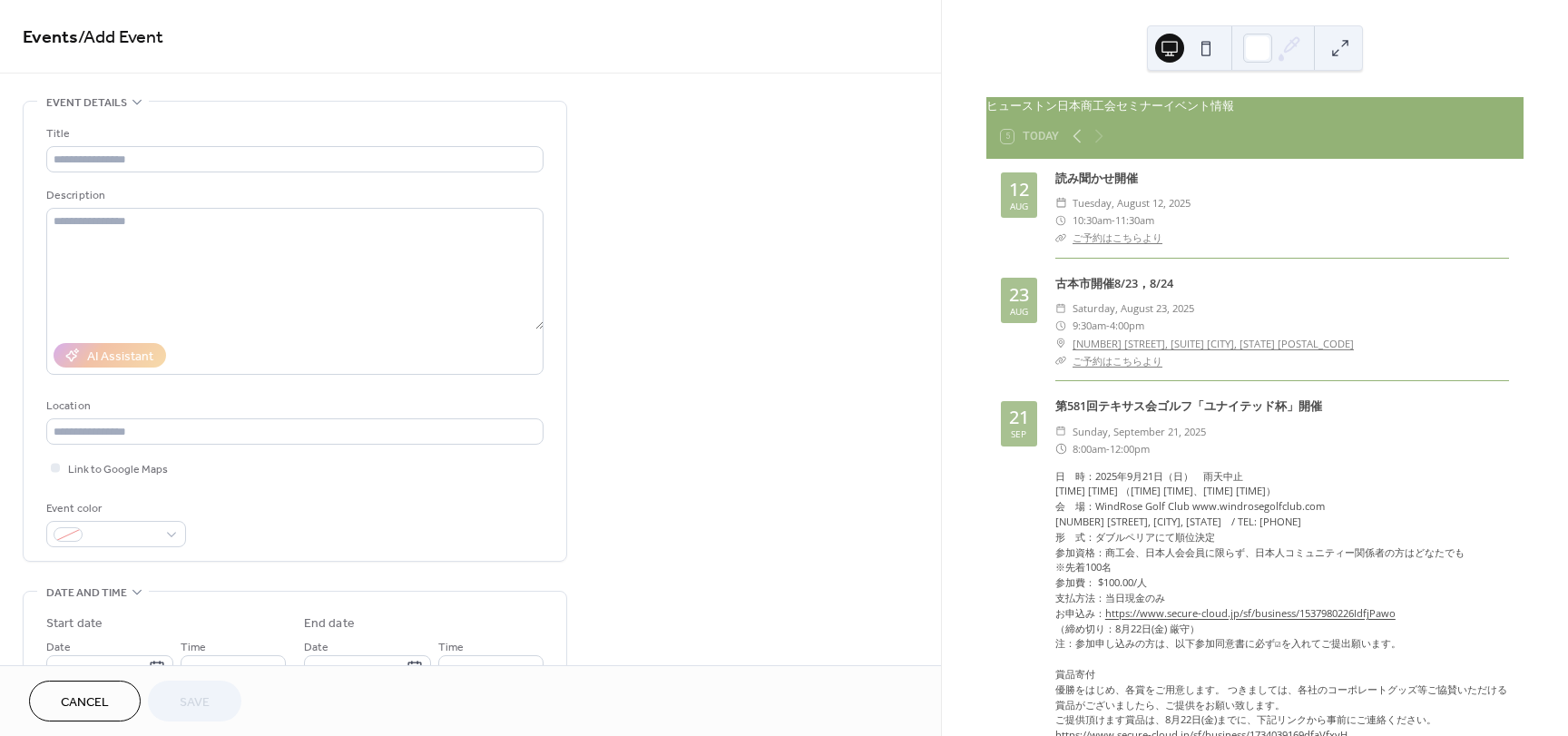 scroll, scrollTop: 0, scrollLeft: 0, axis: both 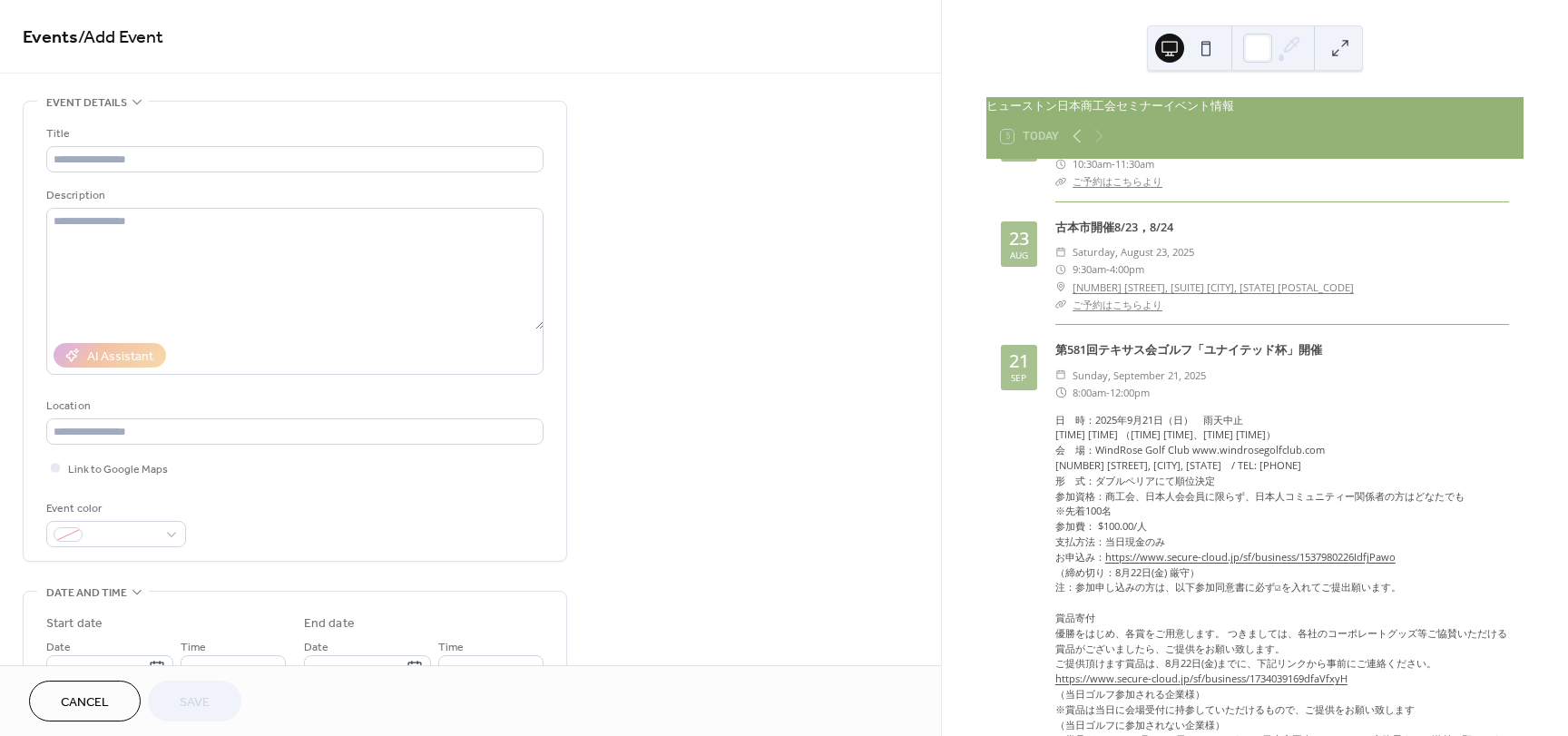 click on "[TIME]-[TIME]" at bounding box center (1282, 392) 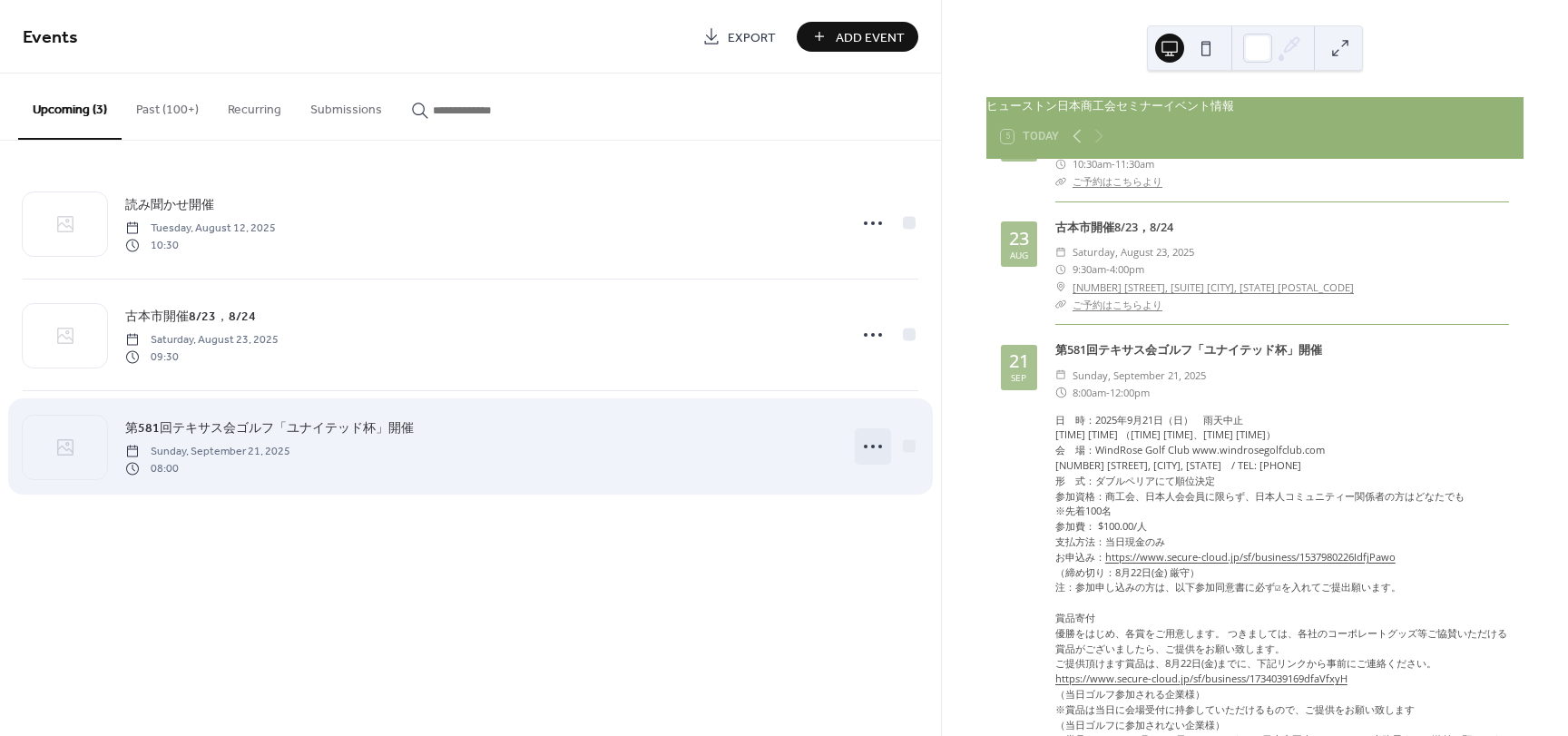 click 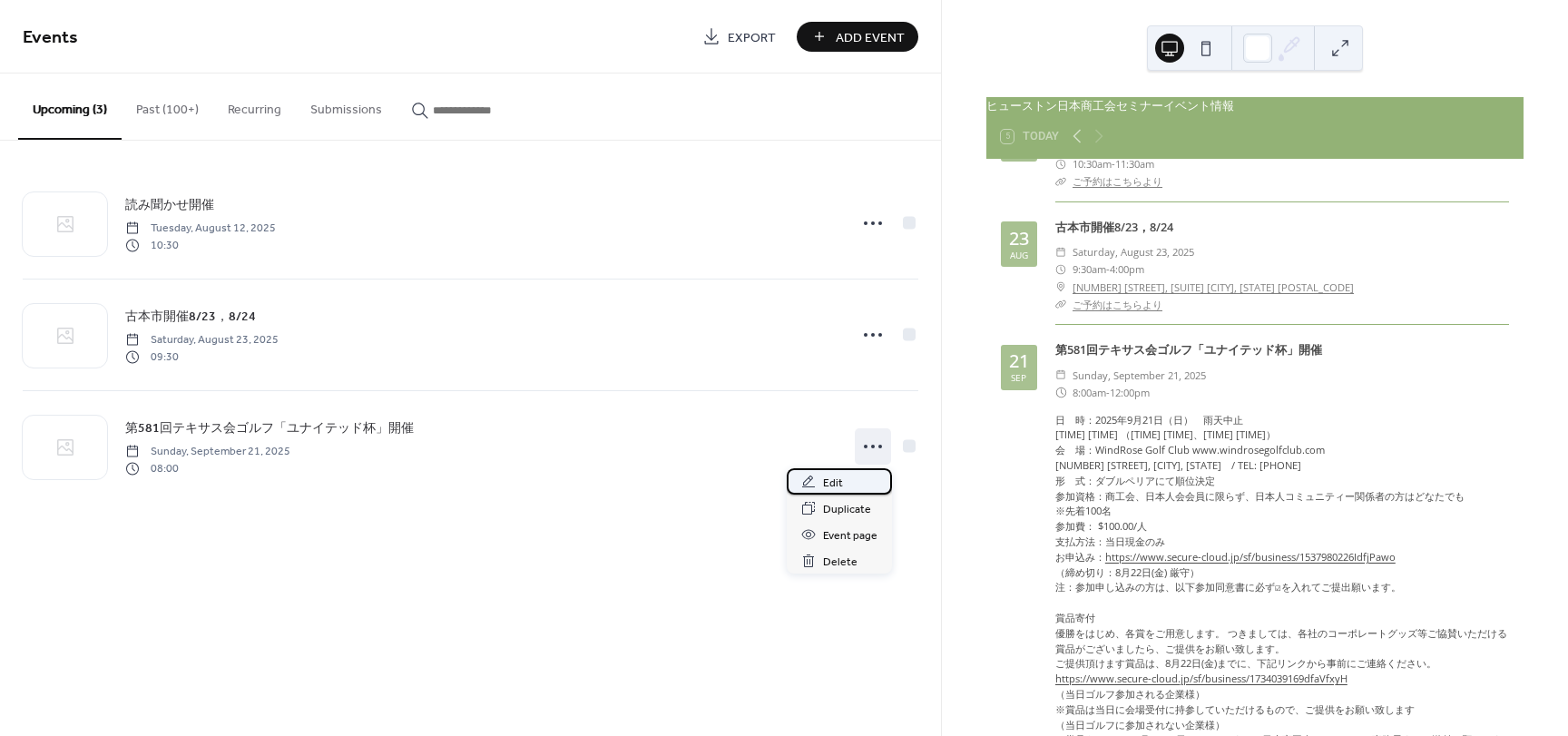 click on "Edit" at bounding box center [833, 483] 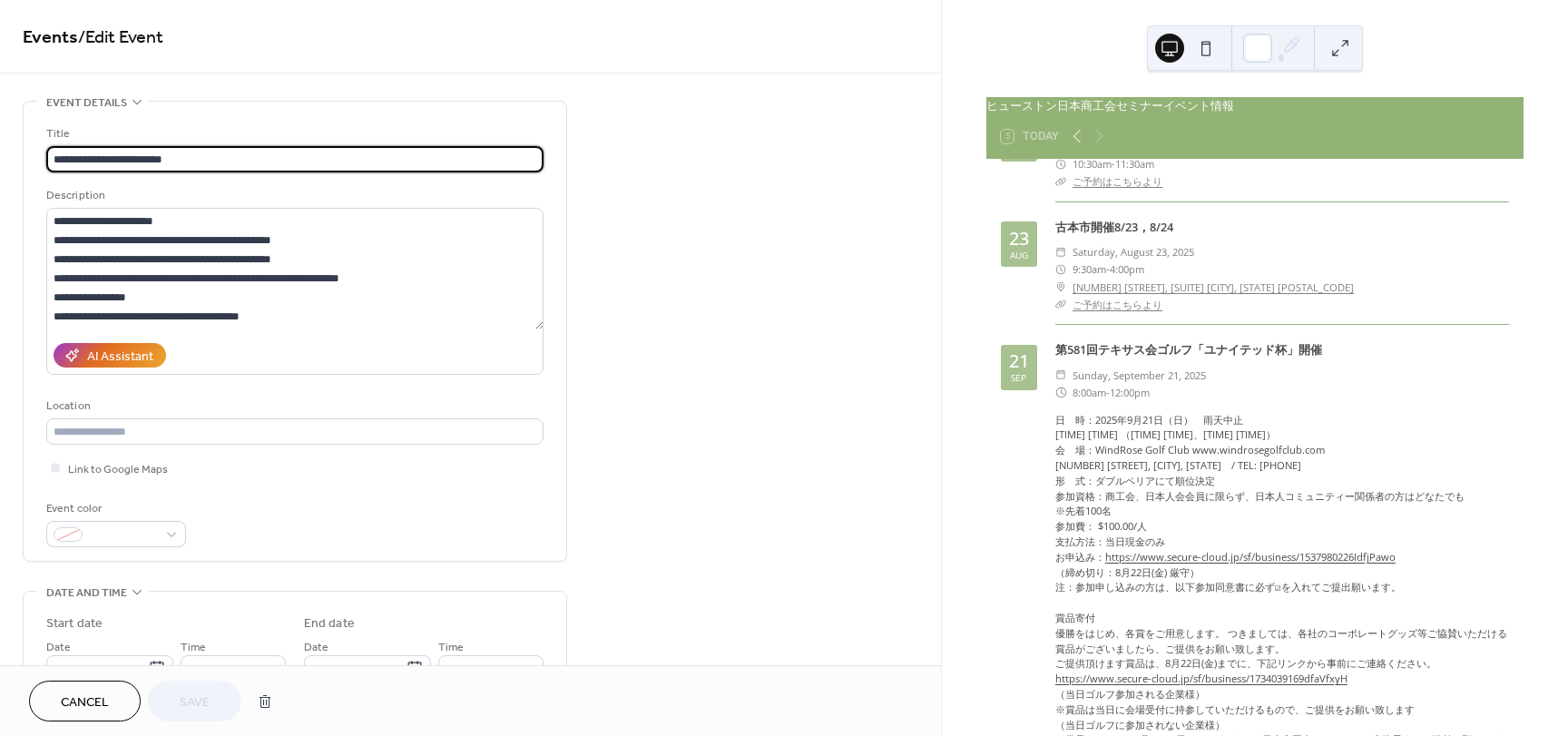 click on "第581回テキサス会ゴルフ「ユナイテッド杯」開催 ​ [DAY], [MONTH] [DAY], [YEAR] ​ [TIME]-[TIME] 日　時：[YEAR]年[MONTH]月[DAY]日（[DAY]）　雨天中止 　　　　​[TIME] [TIME]　（[TIME] [TIME]、[TIME] [TIME]） 会　場：WindRose Golf Club  www.windrosegolfclub.com 　　　　[NUMBER] [STREET], [CITY], [STATE]　/ TEL: [PHONE] 形　式：ダブルペリアにて順位決定 参加資格：商工会、日本人会会員に限らず、日本人コミュニティー関係者の方はどなたでも 　　　　　※先着100名 参加費： [PRICE]/人 支払方法：当日現金のみ　　　　　　　 お申込み： https://www.secure-cloud.jp/sf/business/1537980226IdfjPawo 　　　　         　　           （締め切り：[MONTH]月[DAY]日( [DAY] ) 厳守） 　注：参加申し込みの方は、以下参加同意書に必ず☑を入れてご提出願います。 賞品寄付" at bounding box center (1282, 574) 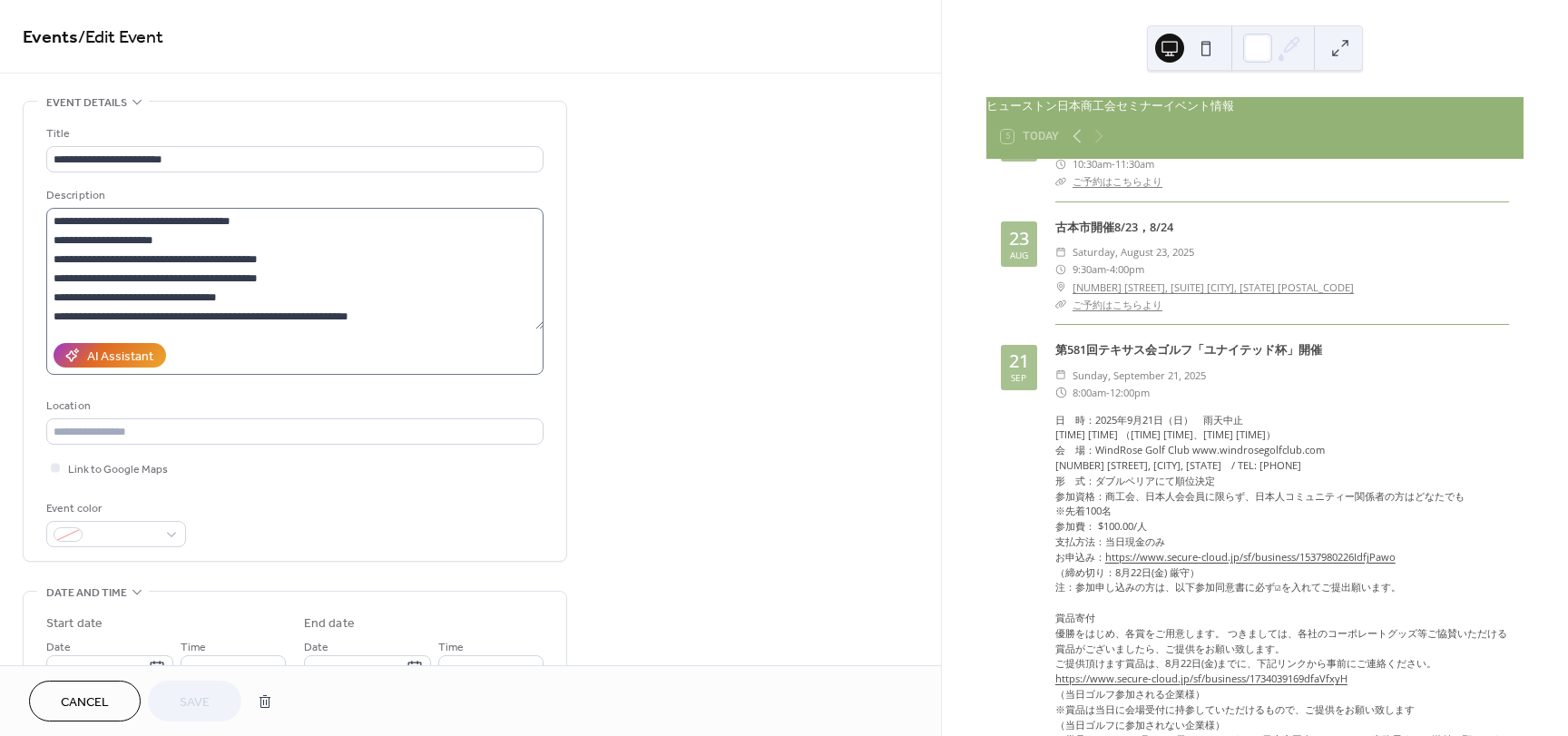 scroll, scrollTop: 363, scrollLeft: 0, axis: vertical 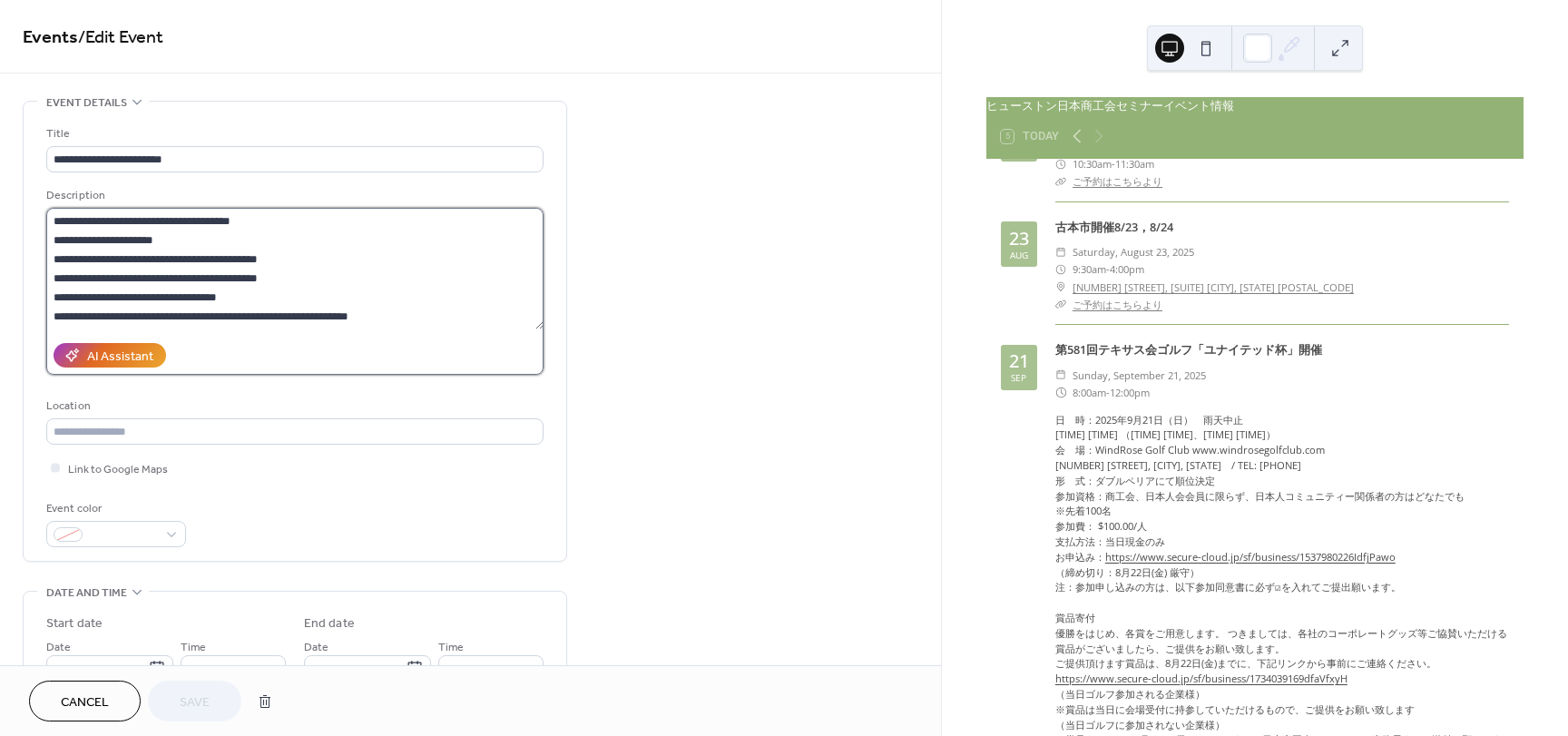 drag, startPoint x: 95, startPoint y: 254, endPoint x: 144, endPoint y: 251, distance: 49.09175 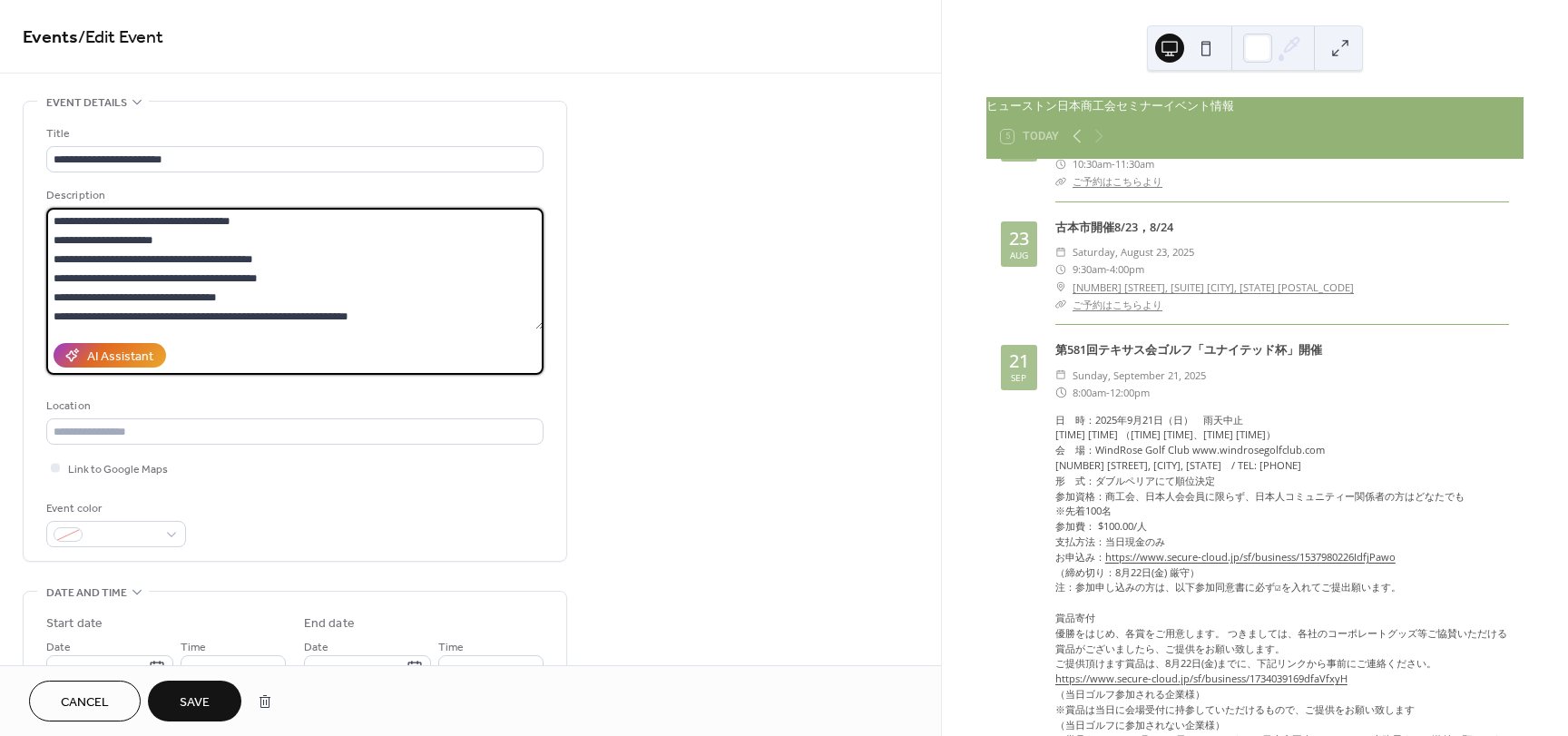 scroll, scrollTop: 362, scrollLeft: 0, axis: vertical 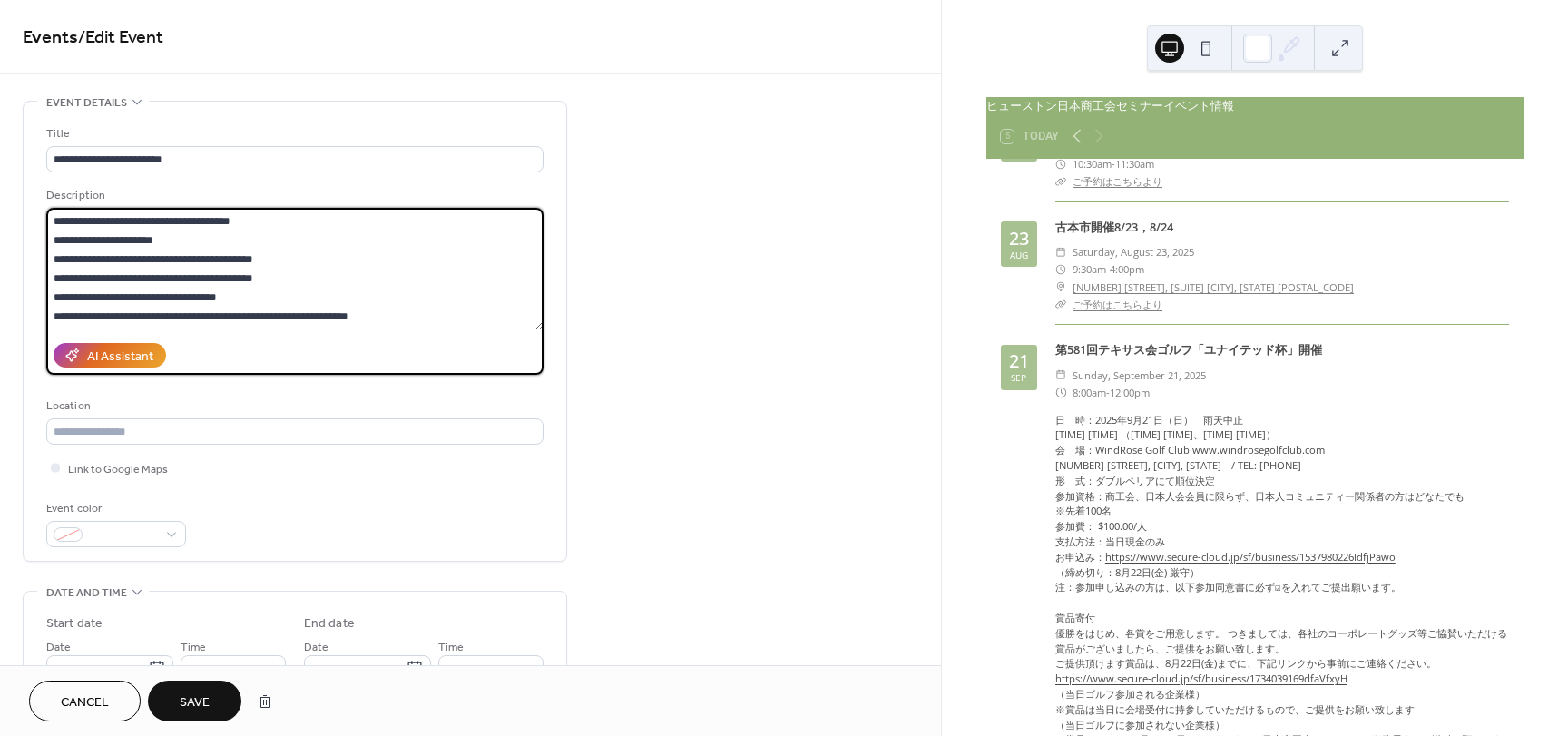 click on "**********" at bounding box center [295, 269] 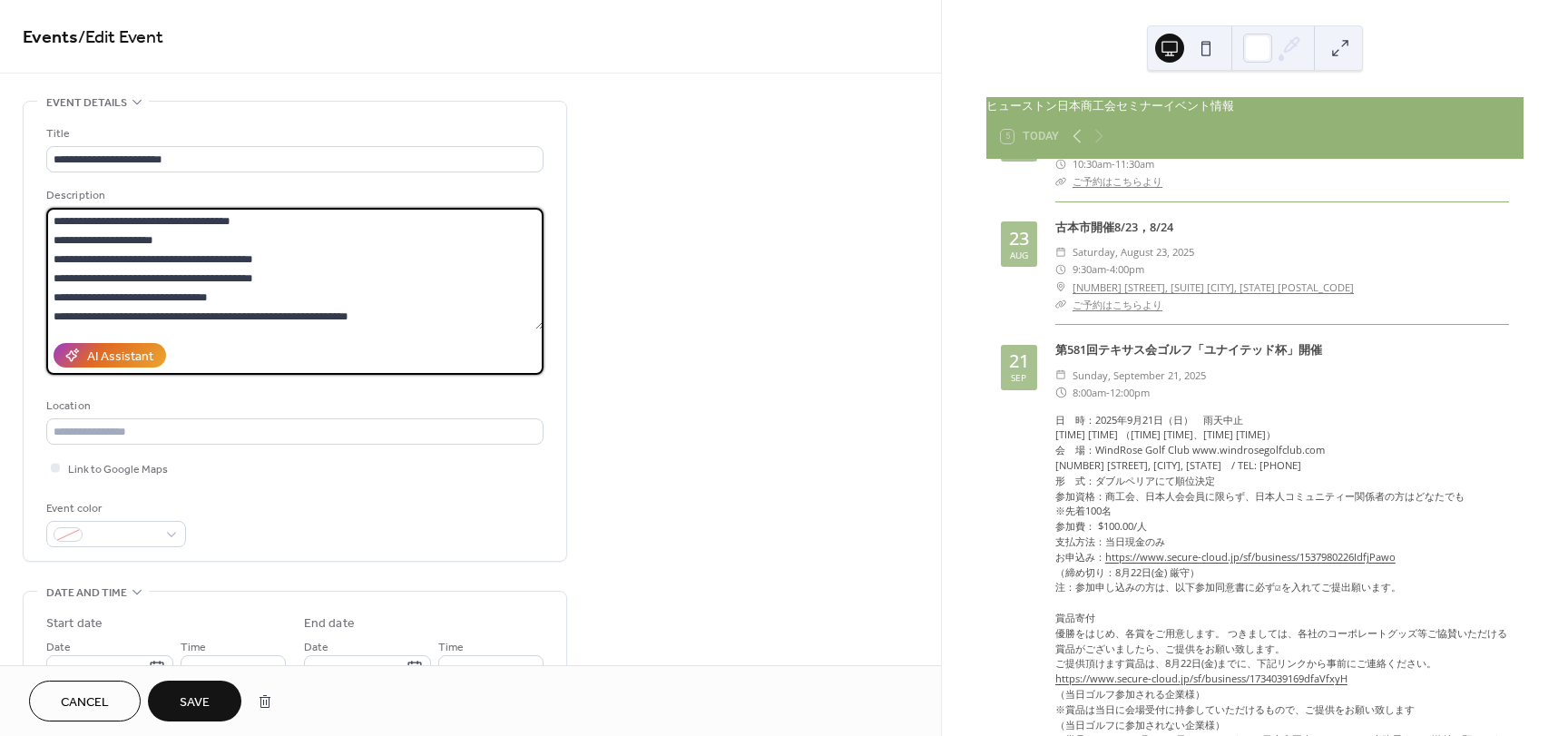 drag, startPoint x: 145, startPoint y: 316, endPoint x: 166, endPoint y: 314, distance: 21.095023 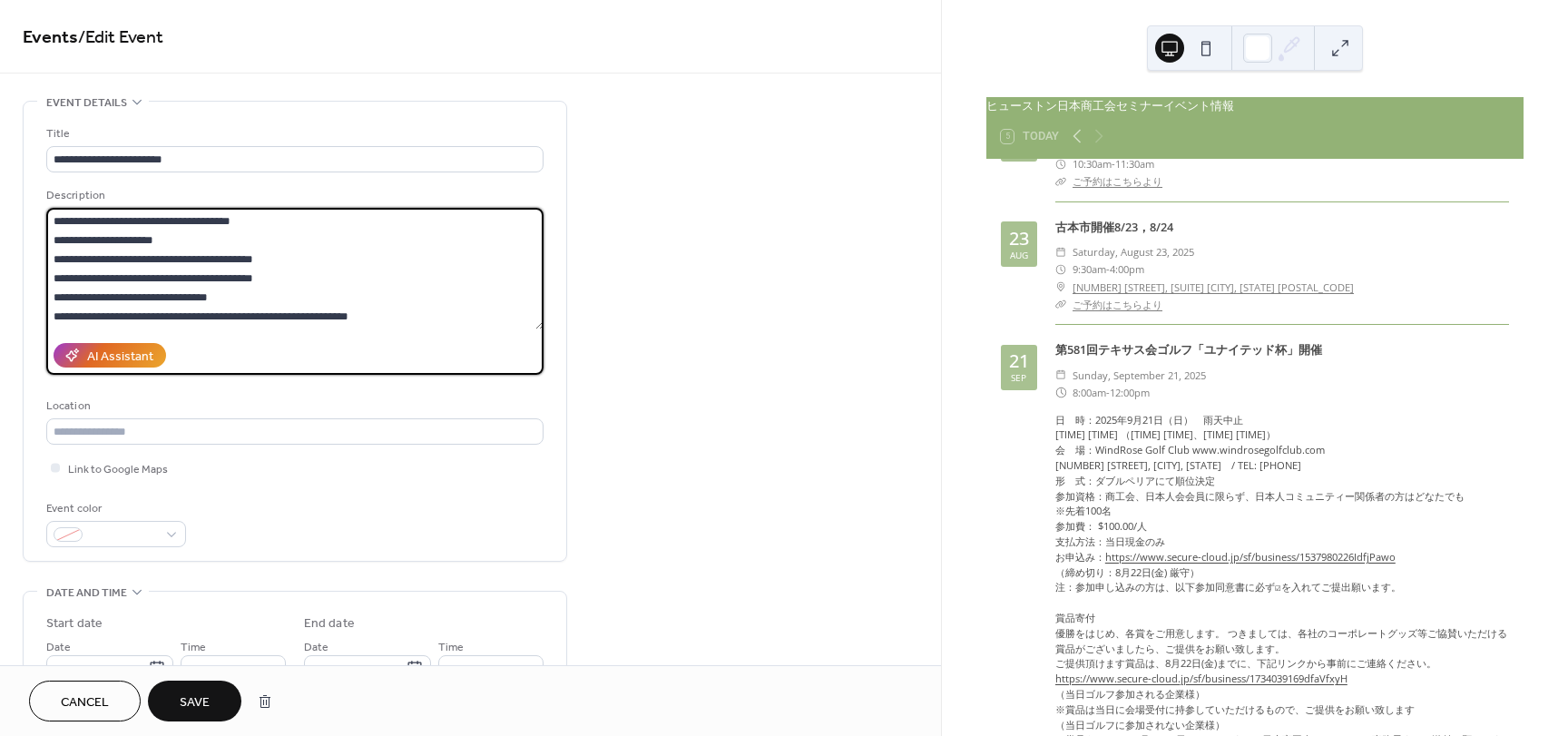 click on "**********" at bounding box center [295, 269] 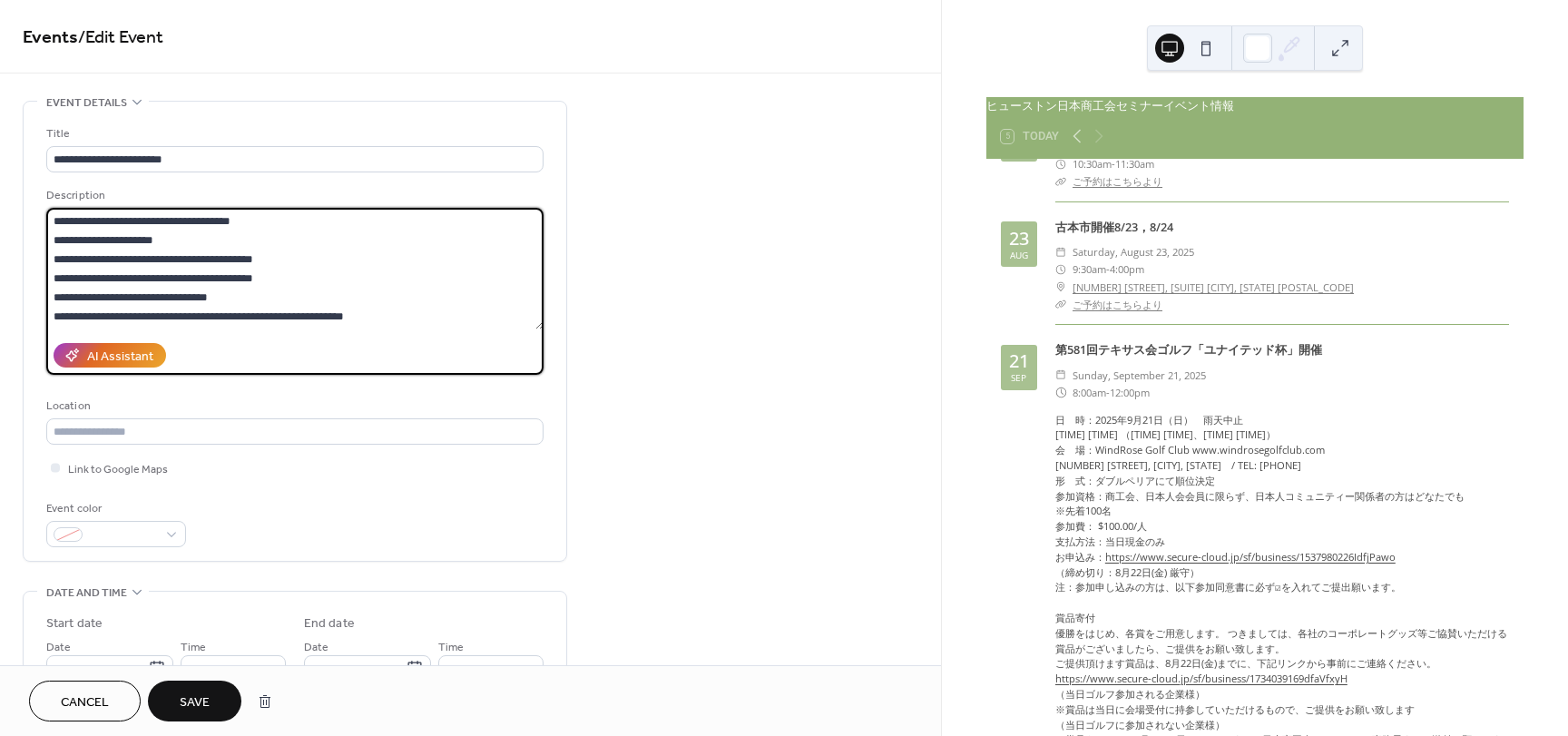 type on "**********" 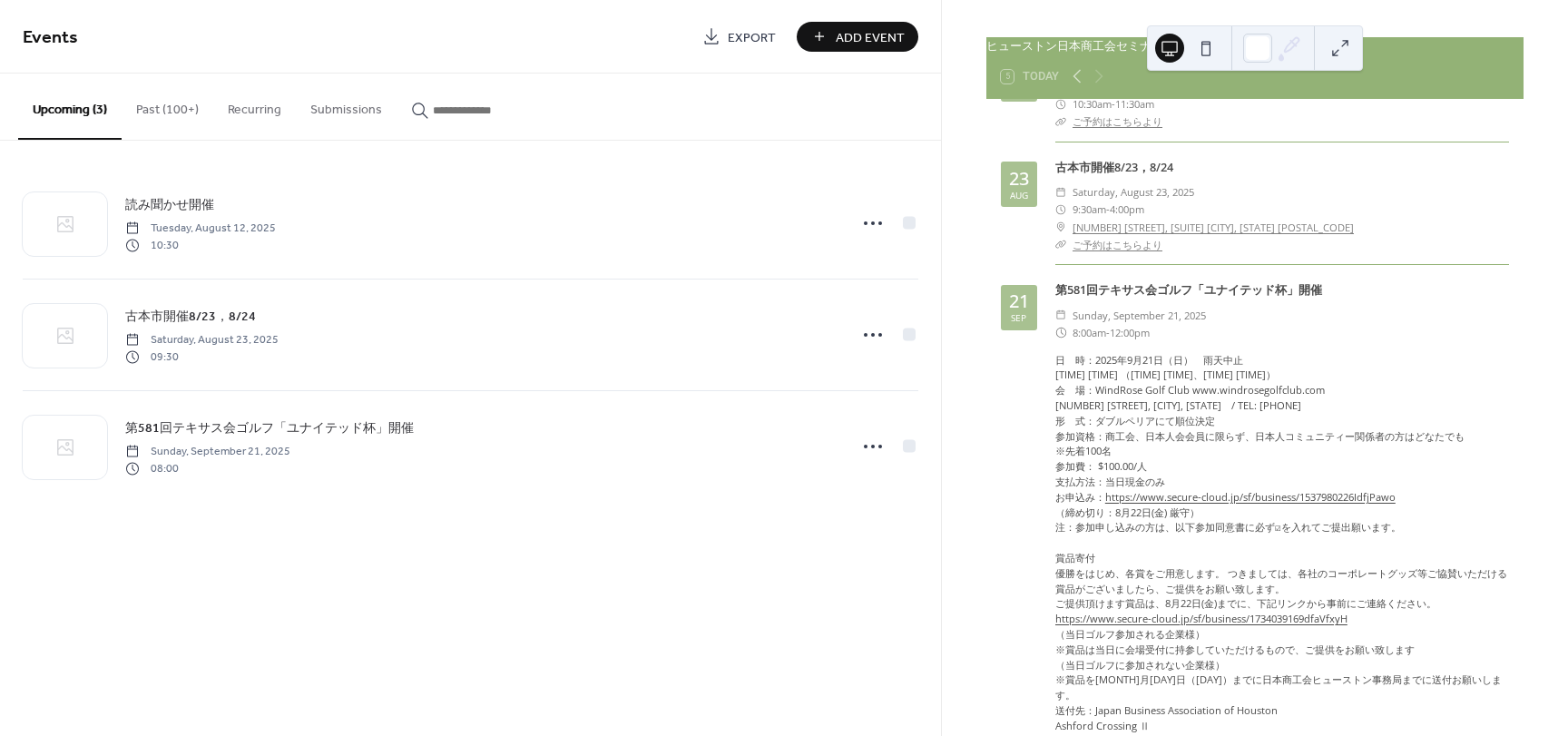 scroll, scrollTop: 125, scrollLeft: 0, axis: vertical 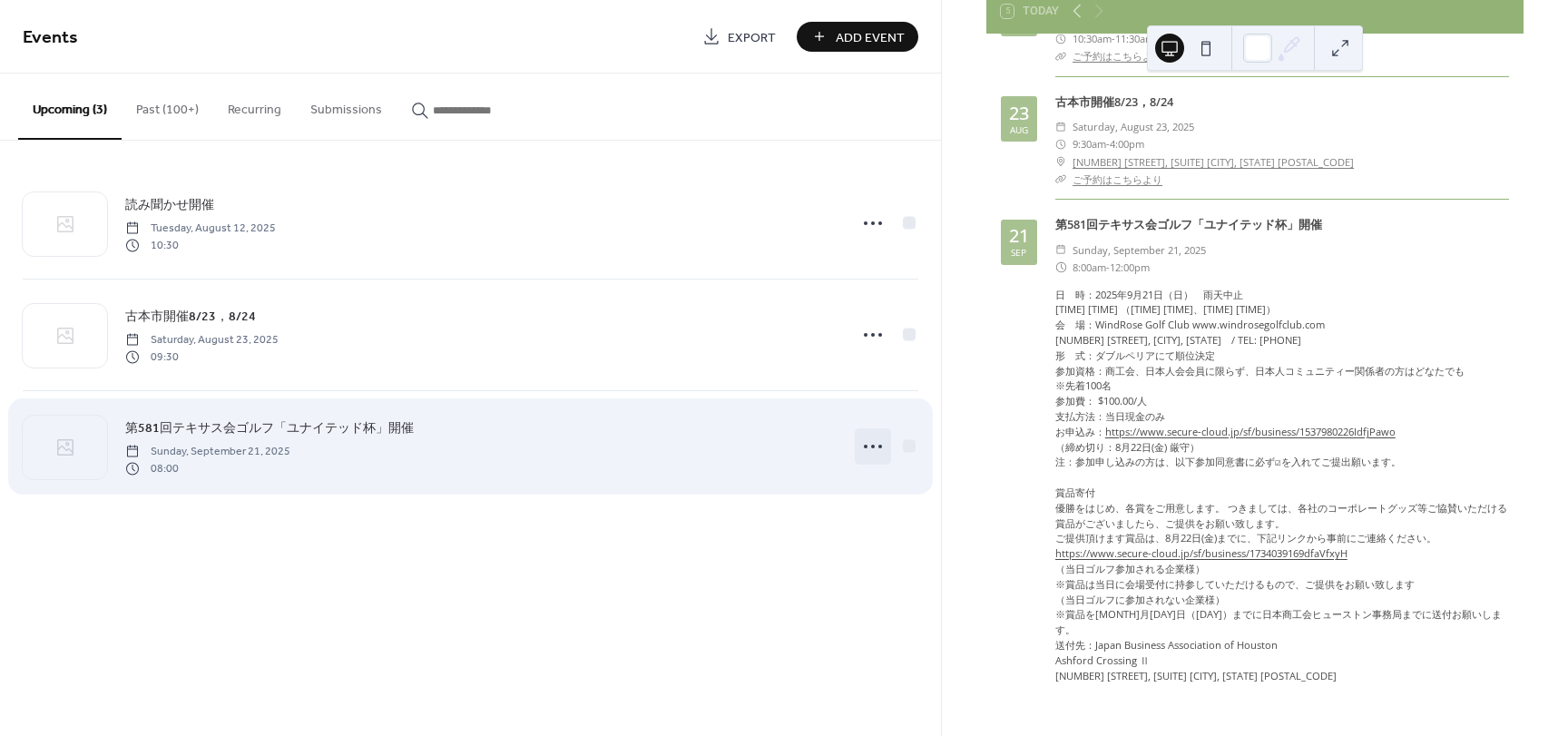 click 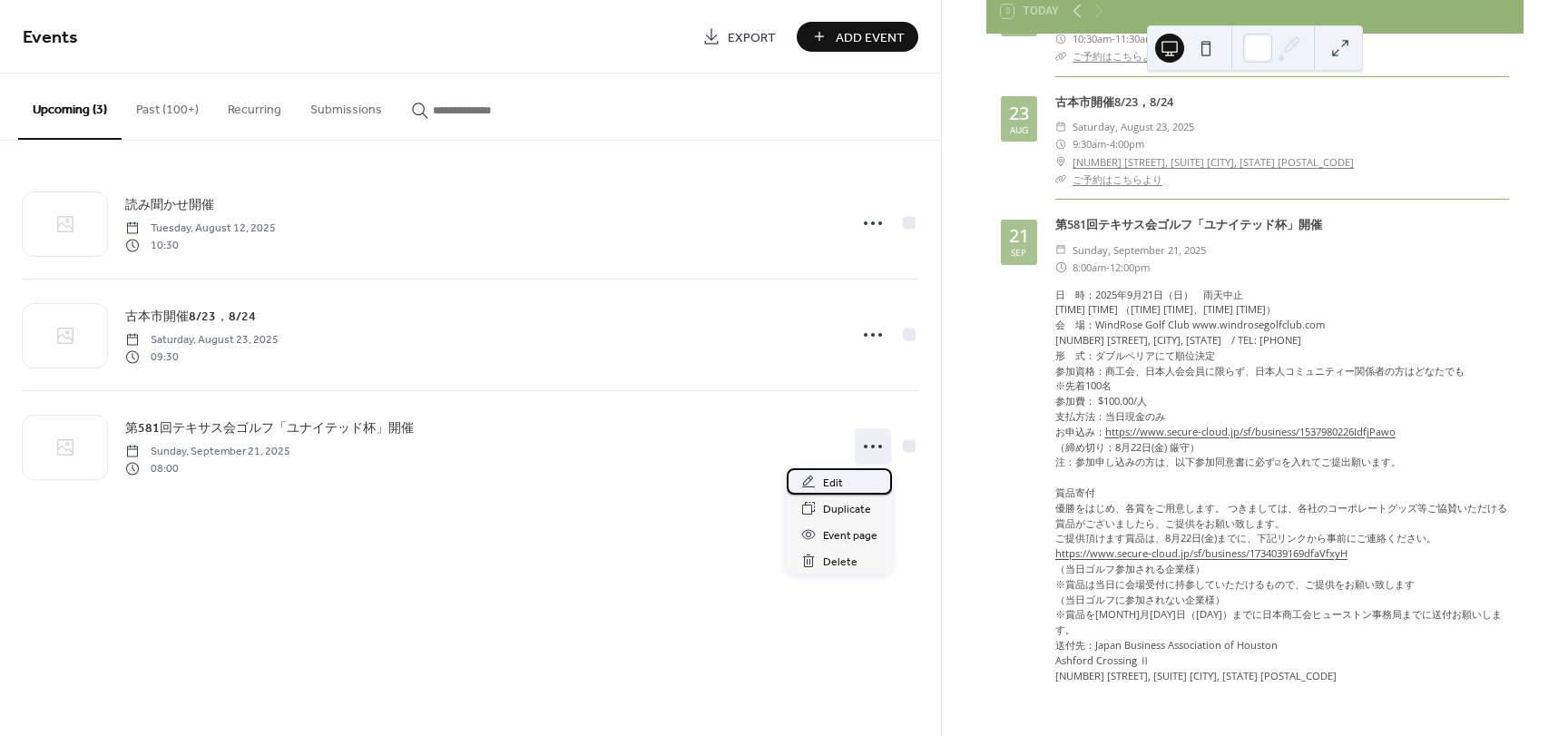click on "Edit" at bounding box center [833, 483] 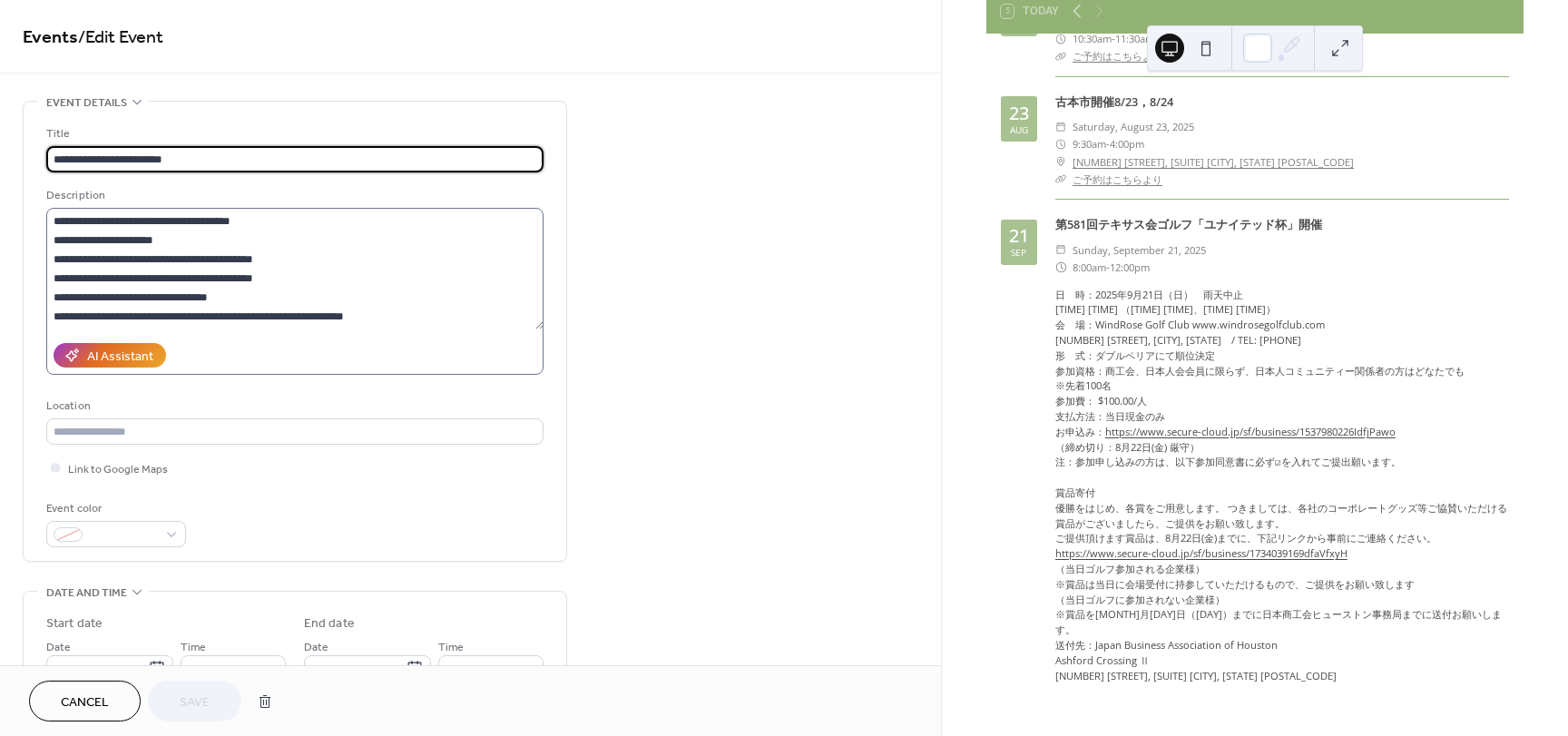 scroll, scrollTop: 362, scrollLeft: 0, axis: vertical 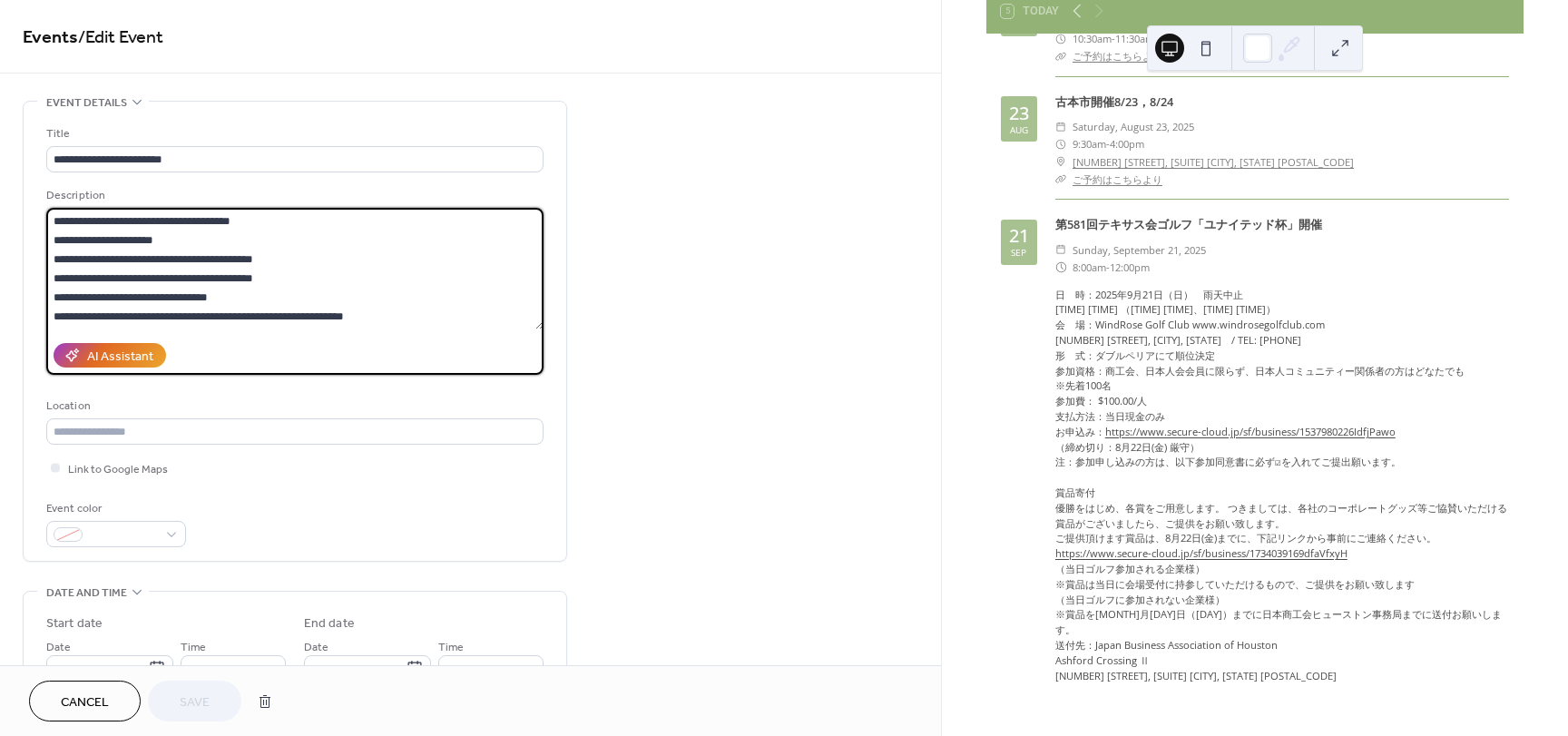 drag, startPoint x: 125, startPoint y: 291, endPoint x: 158, endPoint y: 285, distance: 33.54102 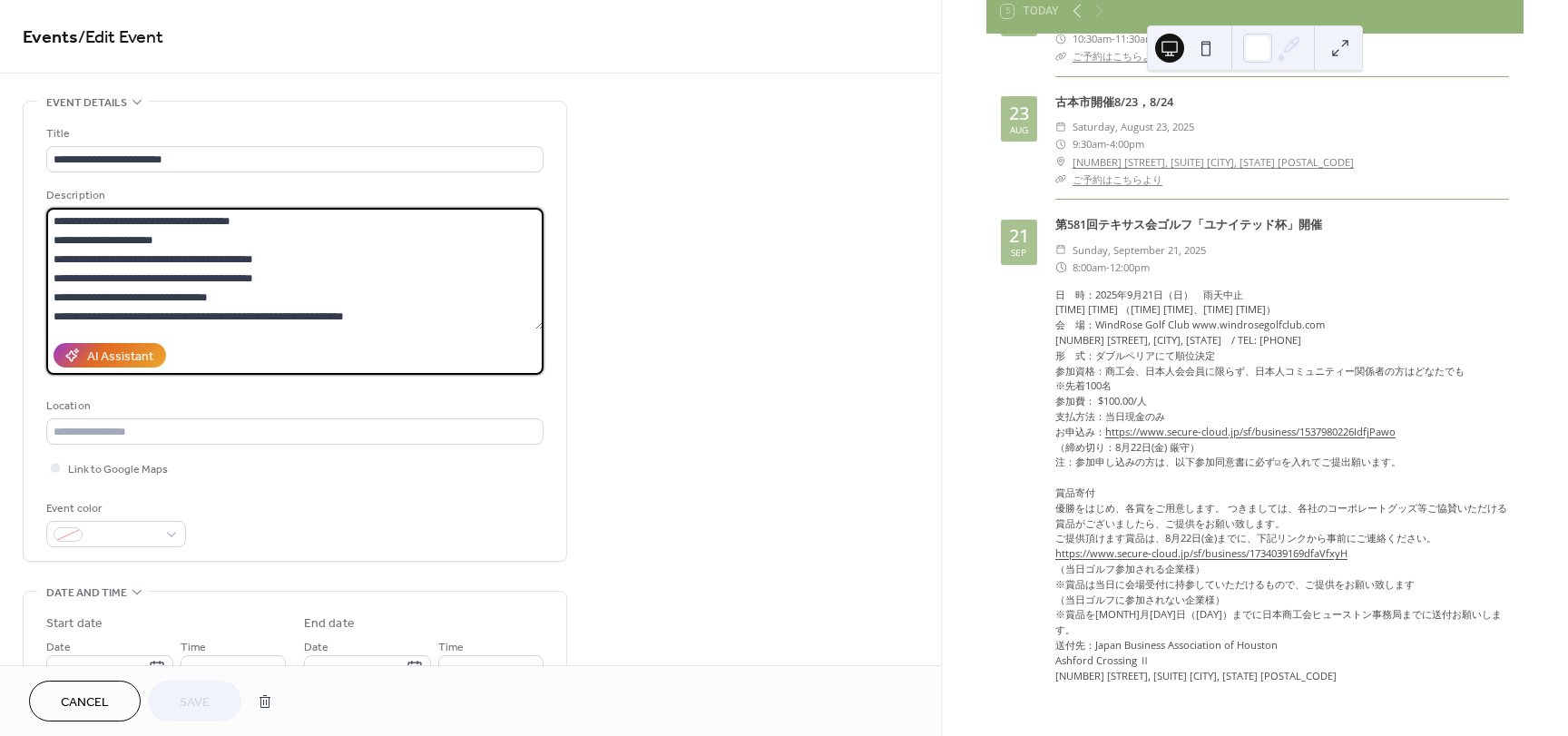 click on "**********" at bounding box center (295, 269) 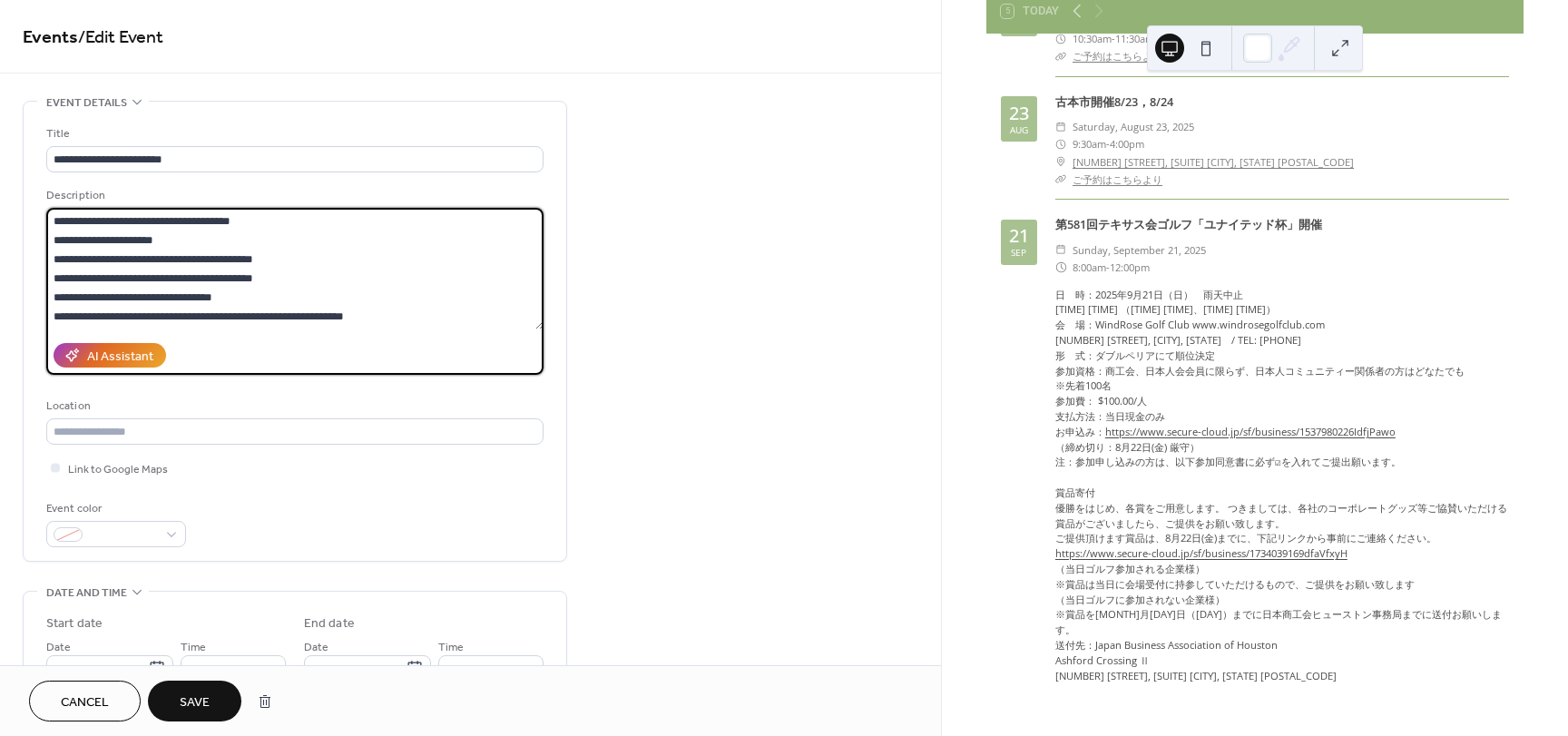 type on "**********" 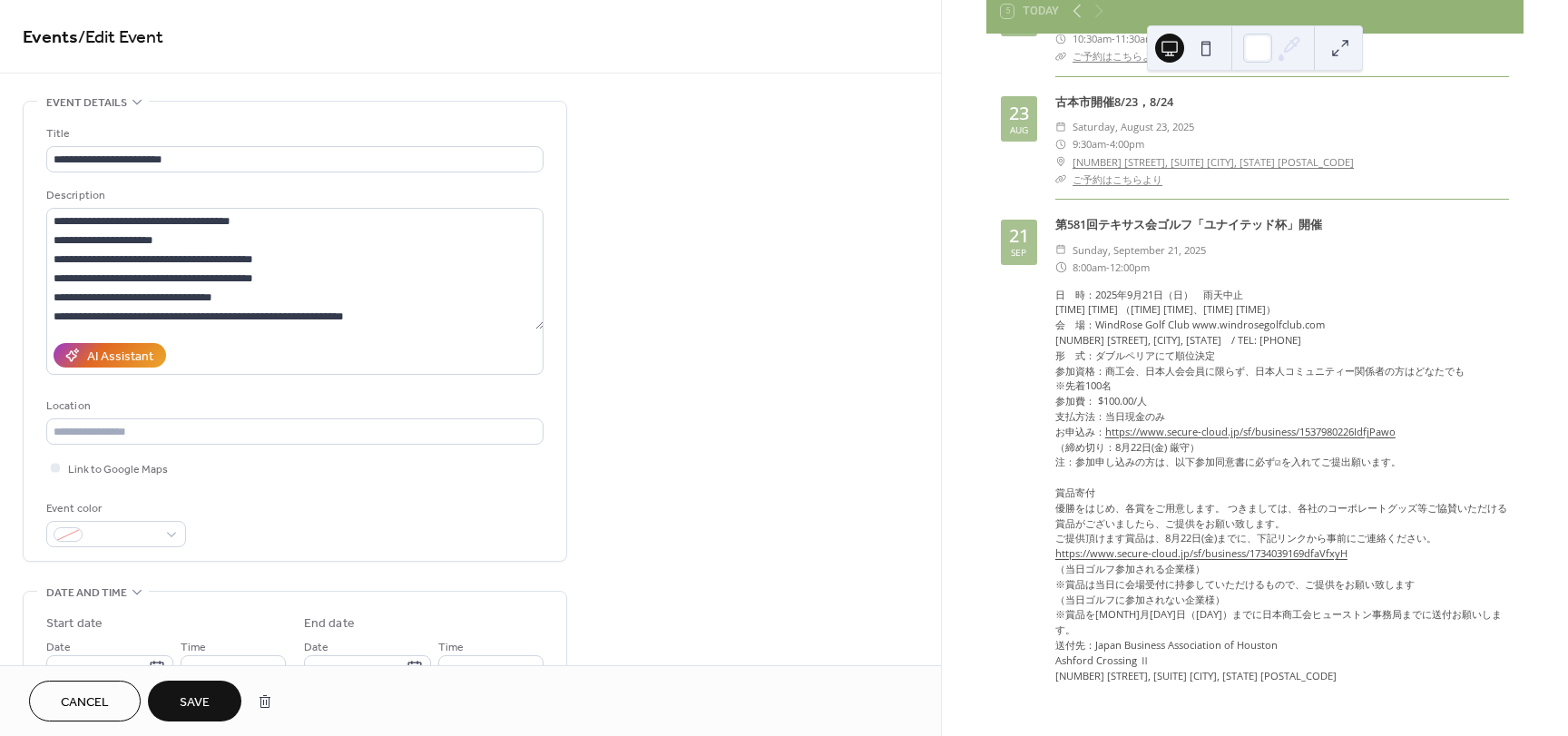 click on "Save" at bounding box center (194, 701) 